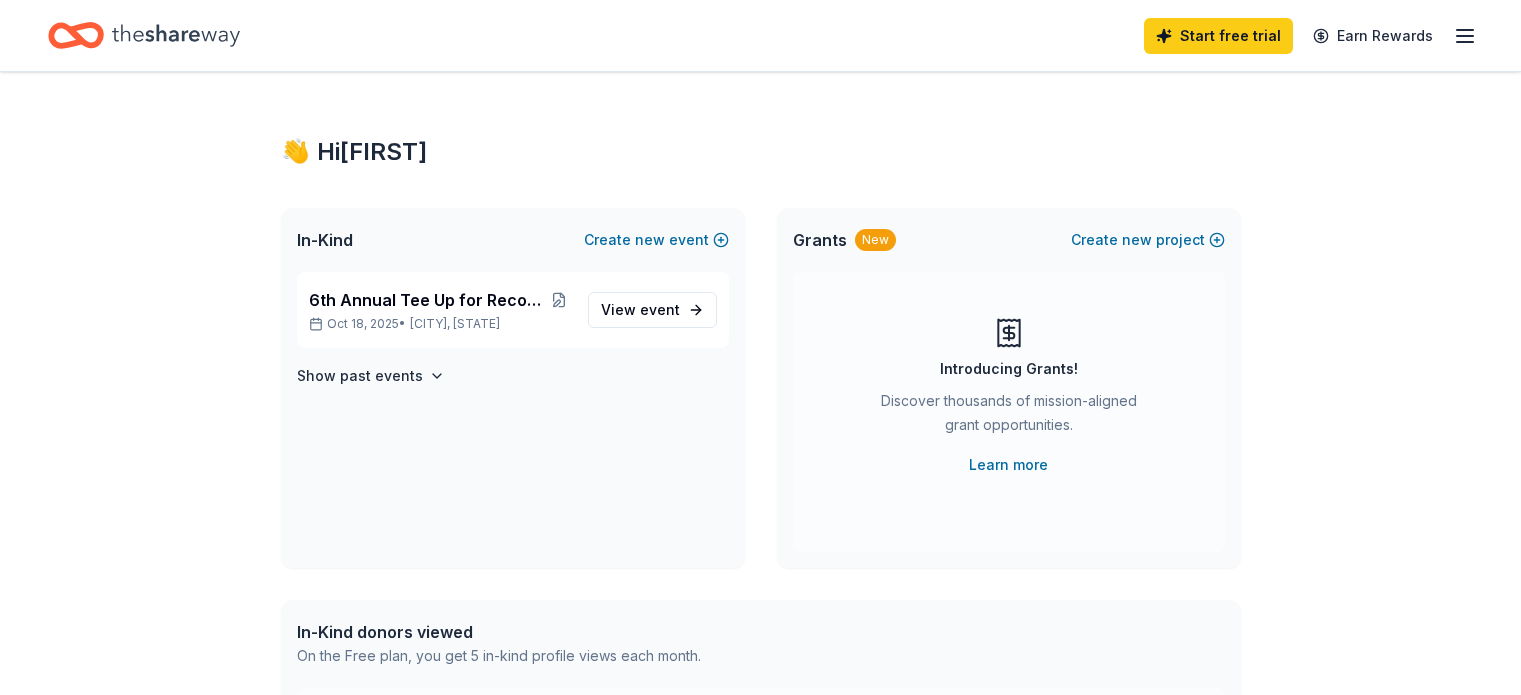 scroll, scrollTop: 0, scrollLeft: 0, axis: both 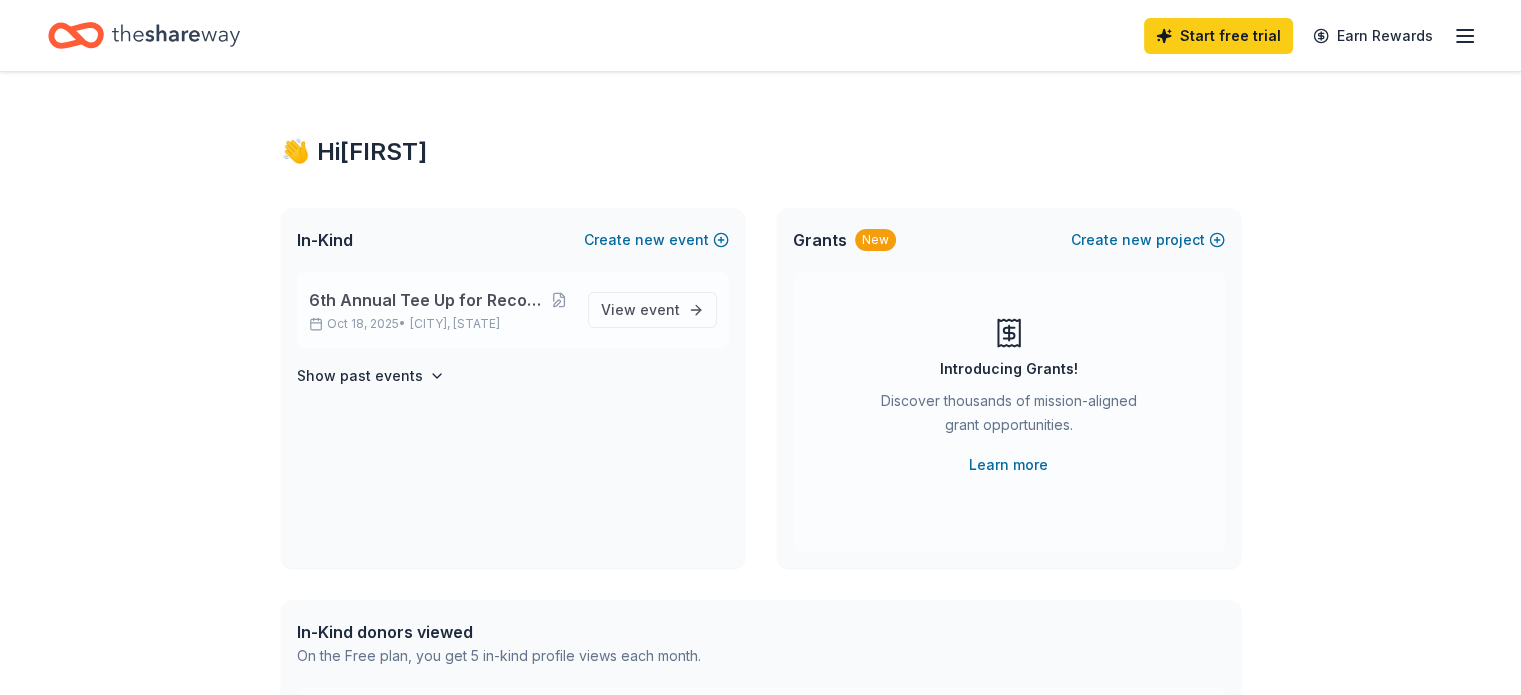 click on "[CITY], [STATE]" at bounding box center (455, 324) 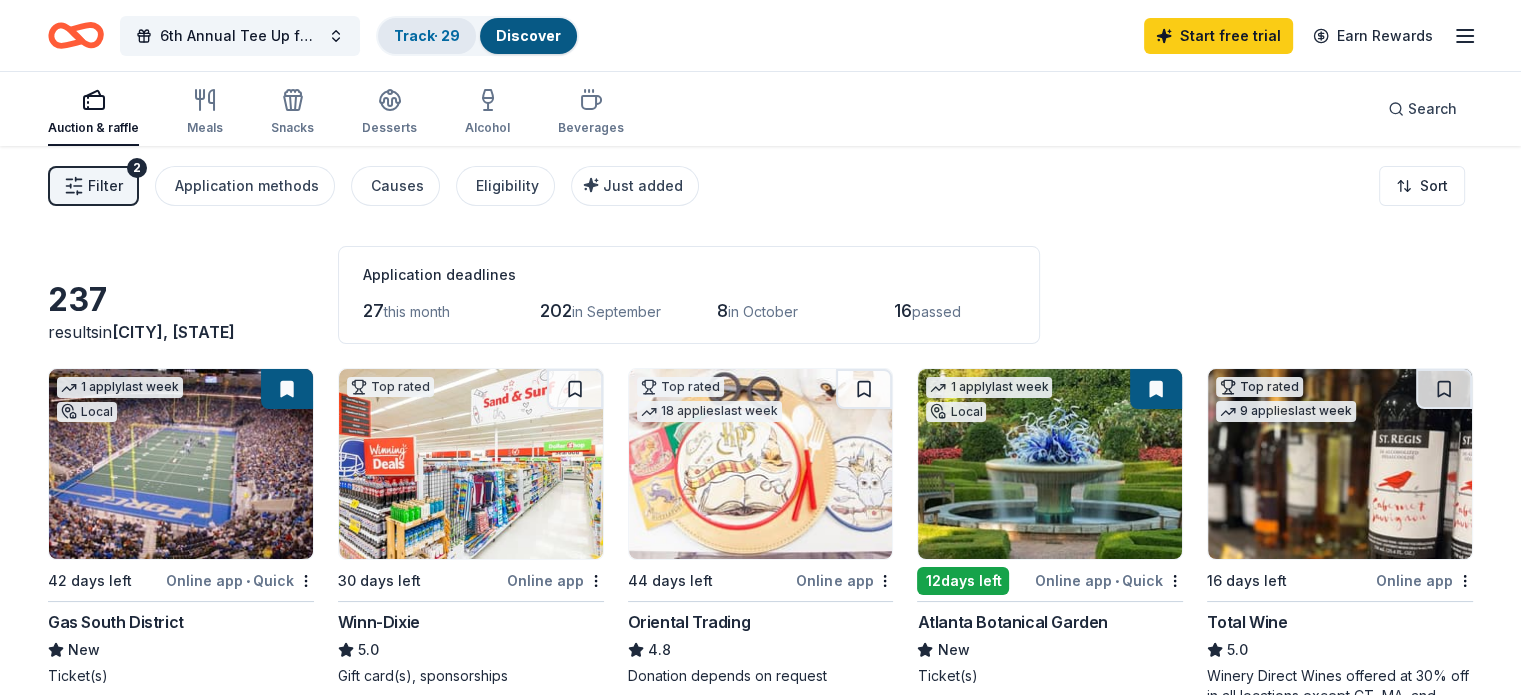 click on "Track  · 29" at bounding box center (427, 35) 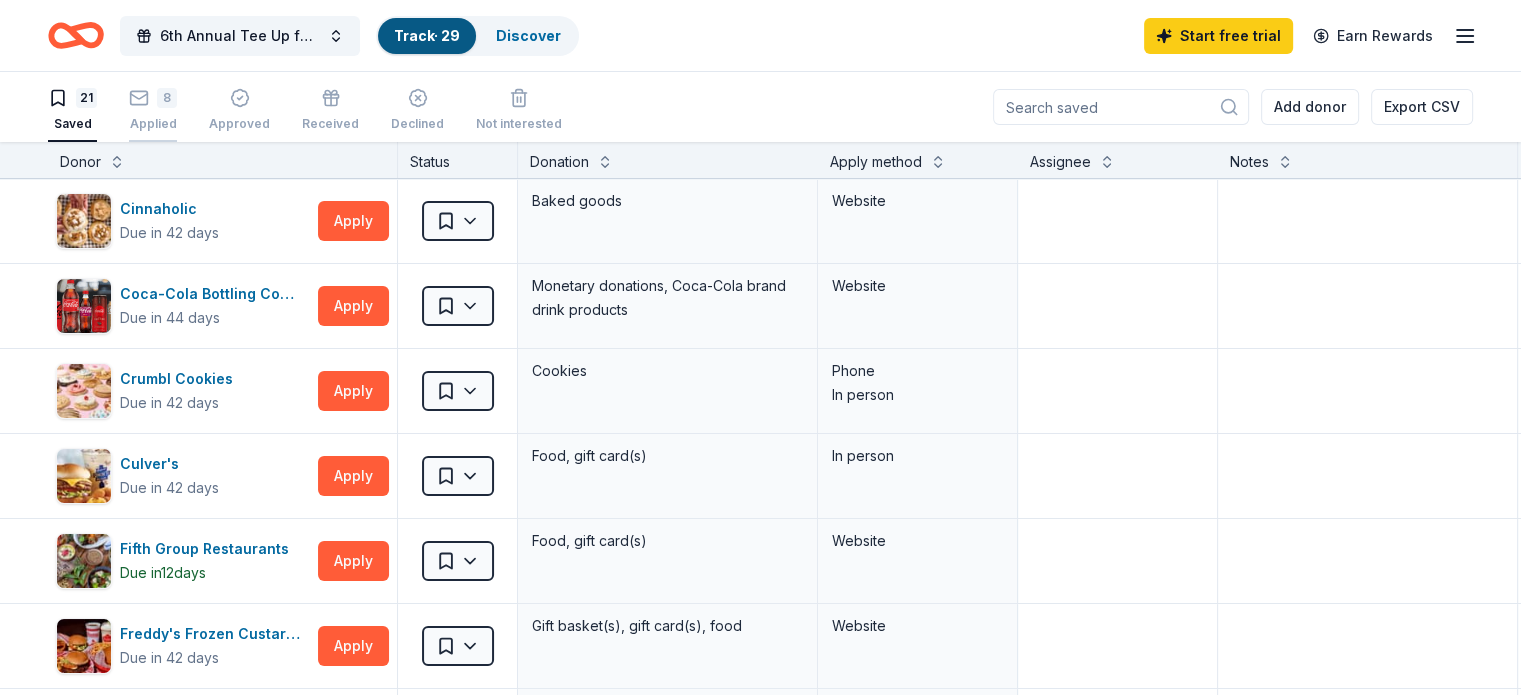 click on "8" at bounding box center [167, 98] 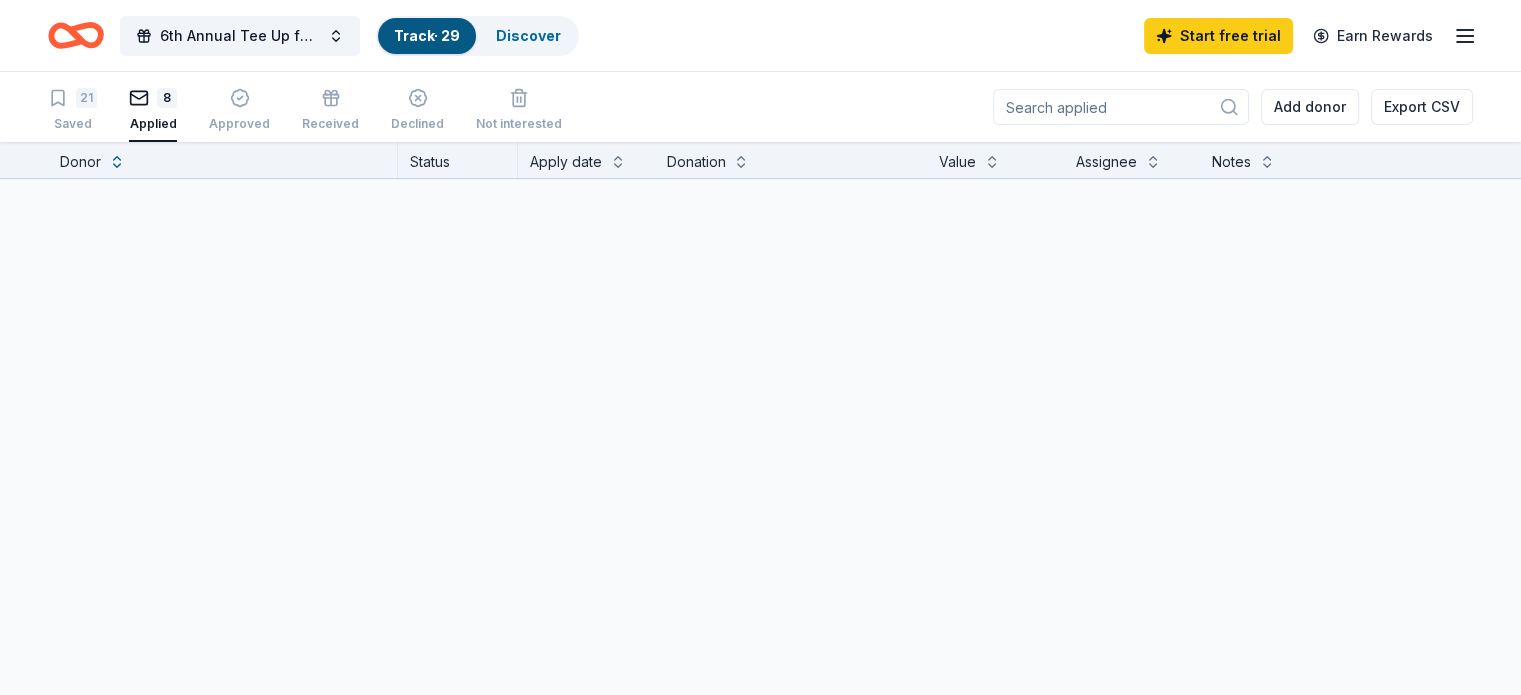 scroll, scrollTop: 0, scrollLeft: 0, axis: both 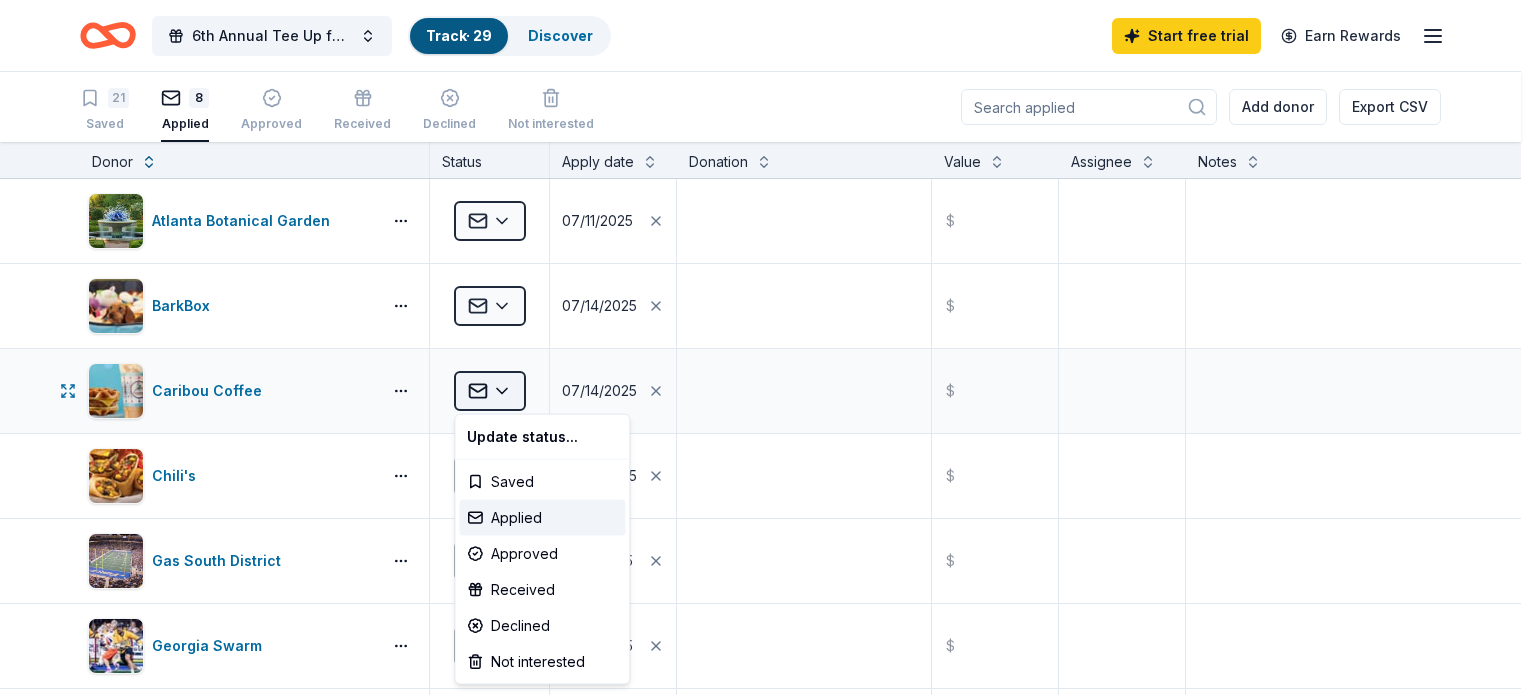 click on "6th Annual Tee Up for Recovery Golf Tournament Track · 29 Discover Start free trial Earn Rewards 21 Saved 6 Applied Approved Received Declined Not interested Add donor Export CSV Donor Status Apply date Donation Value Assignee Notes Atlanta Botanical Garden Applied [DATE] $ BarkBox Applied [DATE] $ Caribou Coffee Applied [DATE] $ Chili's Applied [DATE] $ Gas South District Applied [DATE] $ Georgia Swarm Applied [DATE] $ Jim 'N Nick's BBQ Restaurant Applied [DATE] $ Kendra Scott Applied [DATE] $ Discover more donors Saved Update status... Saved Applied Approved Received Declined Not interested" at bounding box center (768, 347) 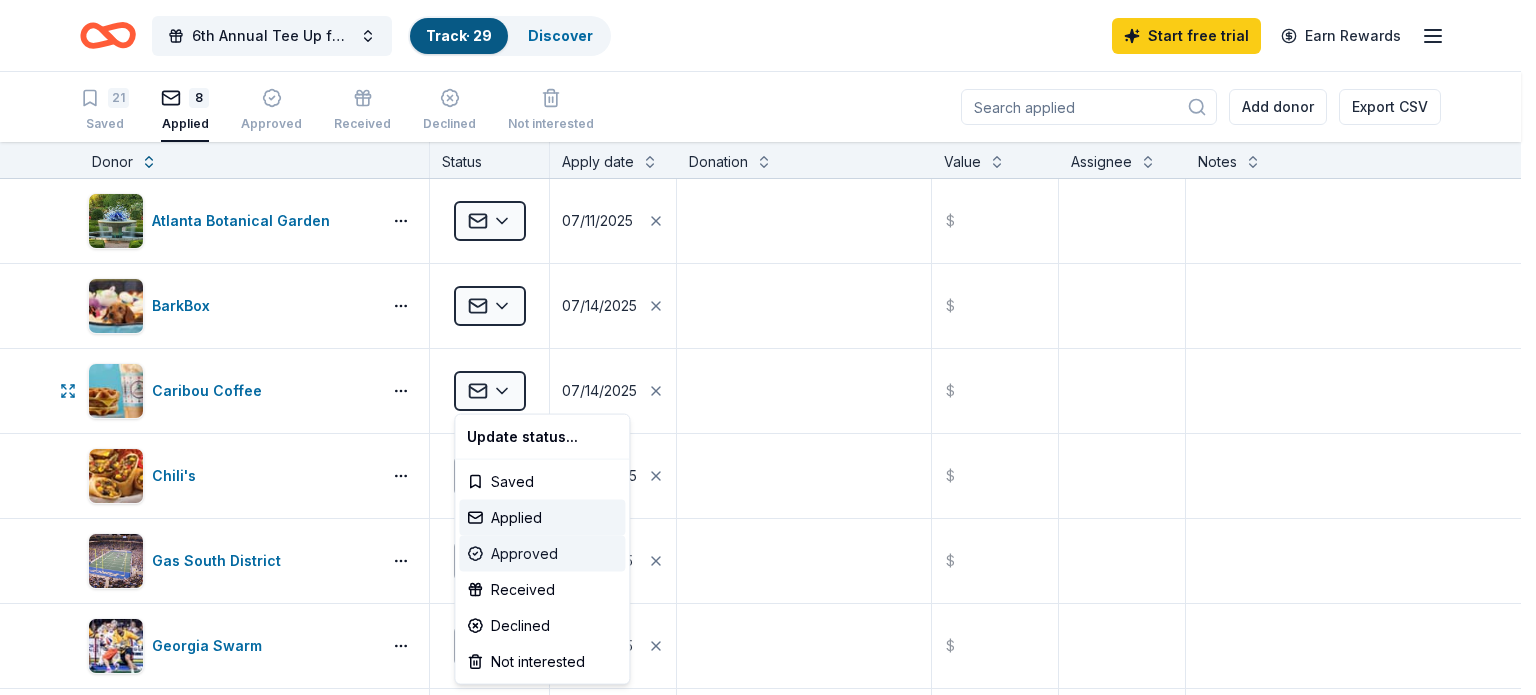 click on "Approved" at bounding box center (542, 554) 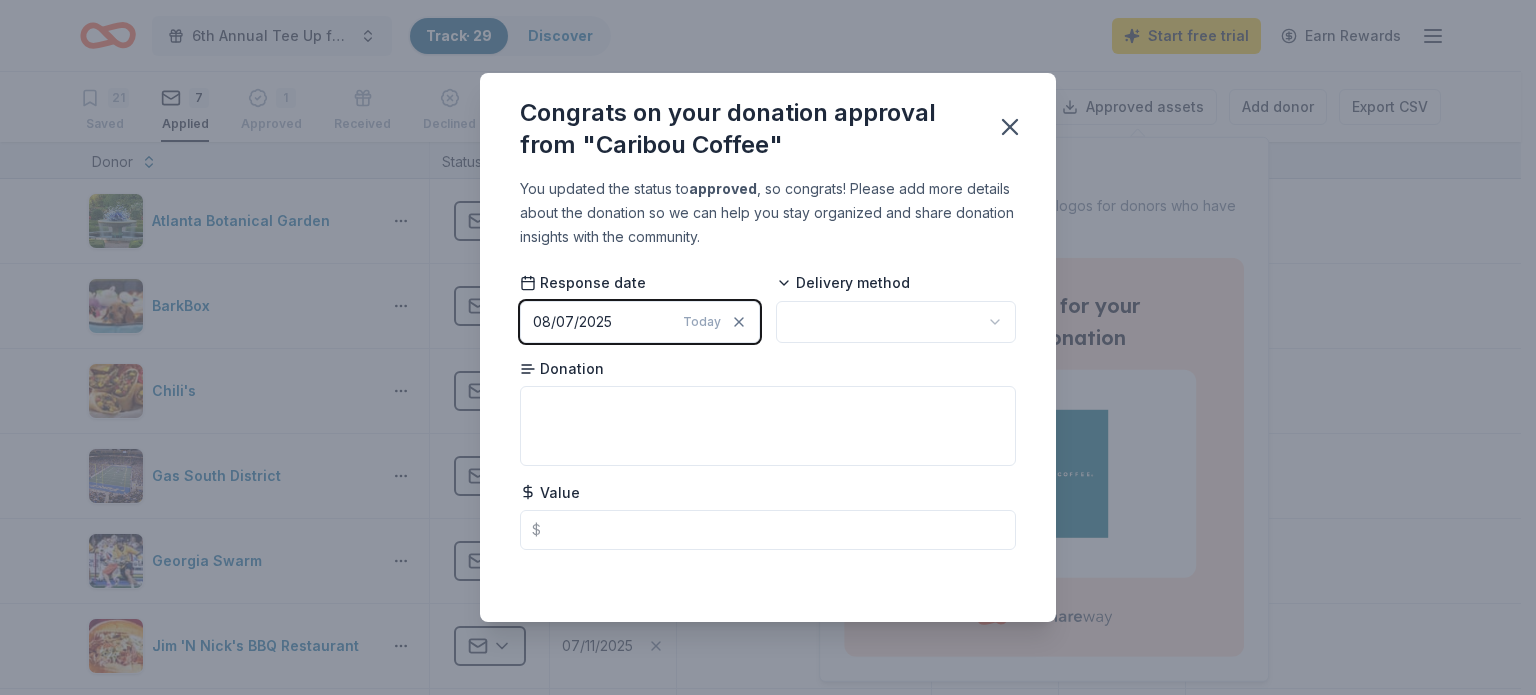 click on "6th Annual Tee Up for Recovery Golf Tournament Track · 29 Discover Start free trial Earn Rewards 21 Saved 7 Applied 1 Approved Received Declined Not interested Approved assets Add donor Export CSV Donor Status Apply date Donation Value Assignee Notes Atlanta Botanical Garden Applied [DATE] $ BarkBox Applied [DATE] $ Chili's Applied [DATE] $ Gas South District Applied [DATE] $ Georgia Swarm Applied [DATE] $ Jim 'N Nick's BBQ Restaurant Applied [DATE] $ Kendra Scott Applied [DATE] $ Discover more donors Saved Approved Assets Download shoutout images and logos for donors who have approved your requests. Thank you for your in-kind donation Congrats on your donation approval from "Caribou Coffee" You updated the status to approved , so congrats! Please add more details about the donation so we can help you stay organized and share donation insights with the community. Response date [DATE] Today Delivery method Donation Value $ Saved" at bounding box center [768, 347] 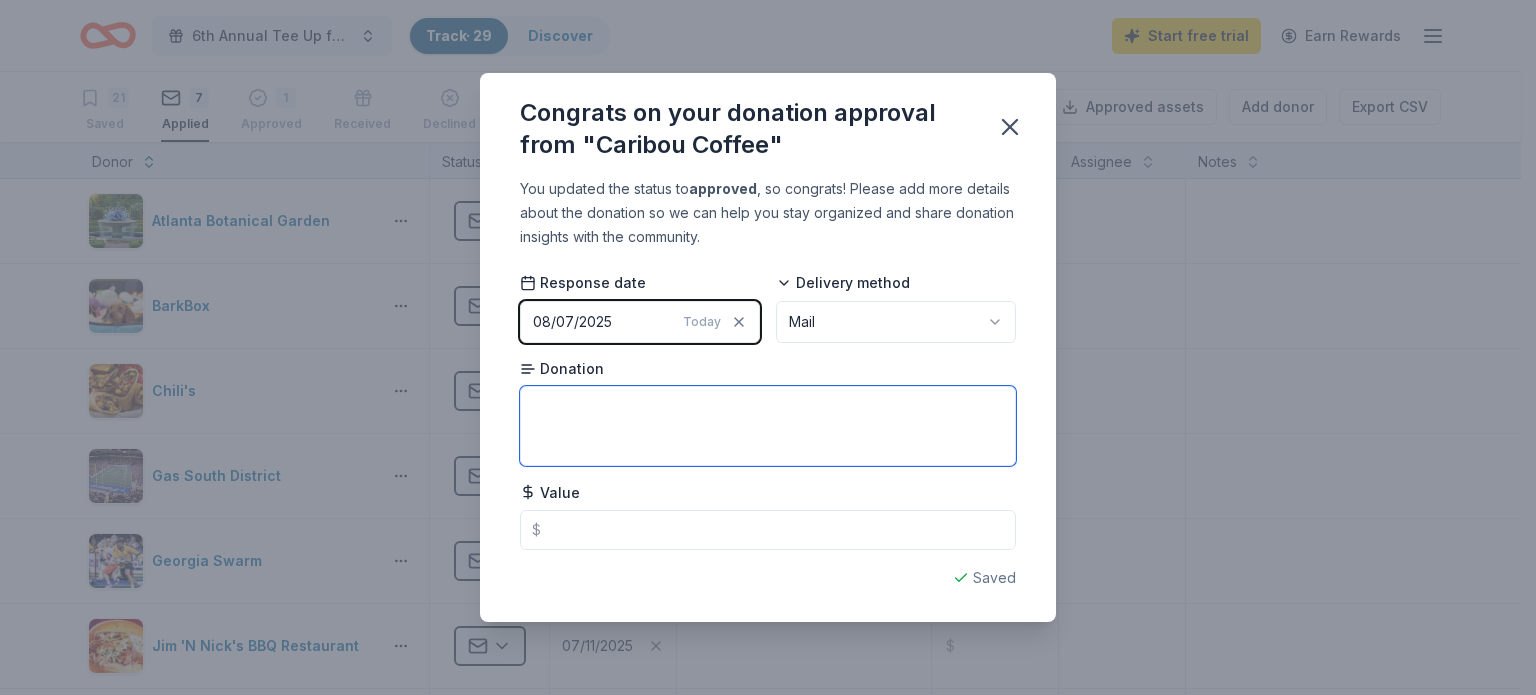 click at bounding box center [768, 426] 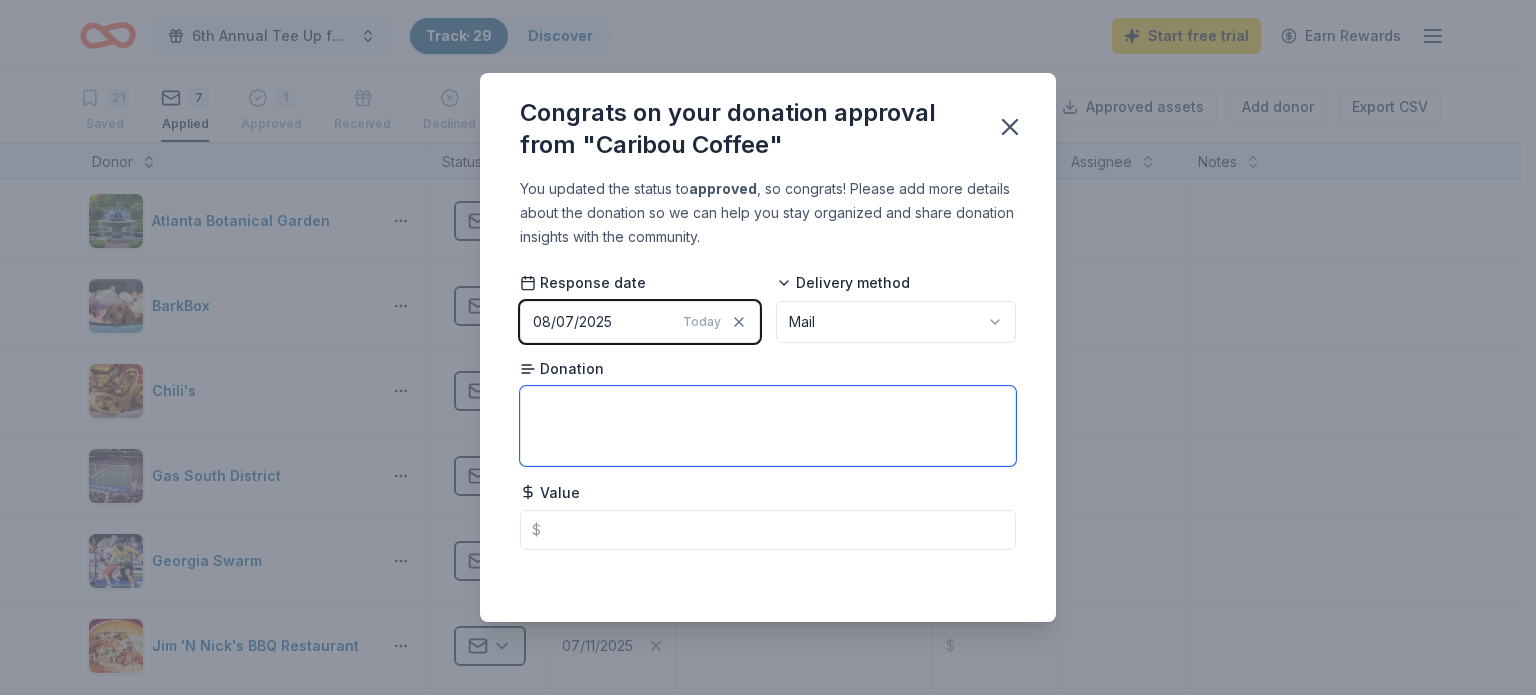 click at bounding box center (768, 426) 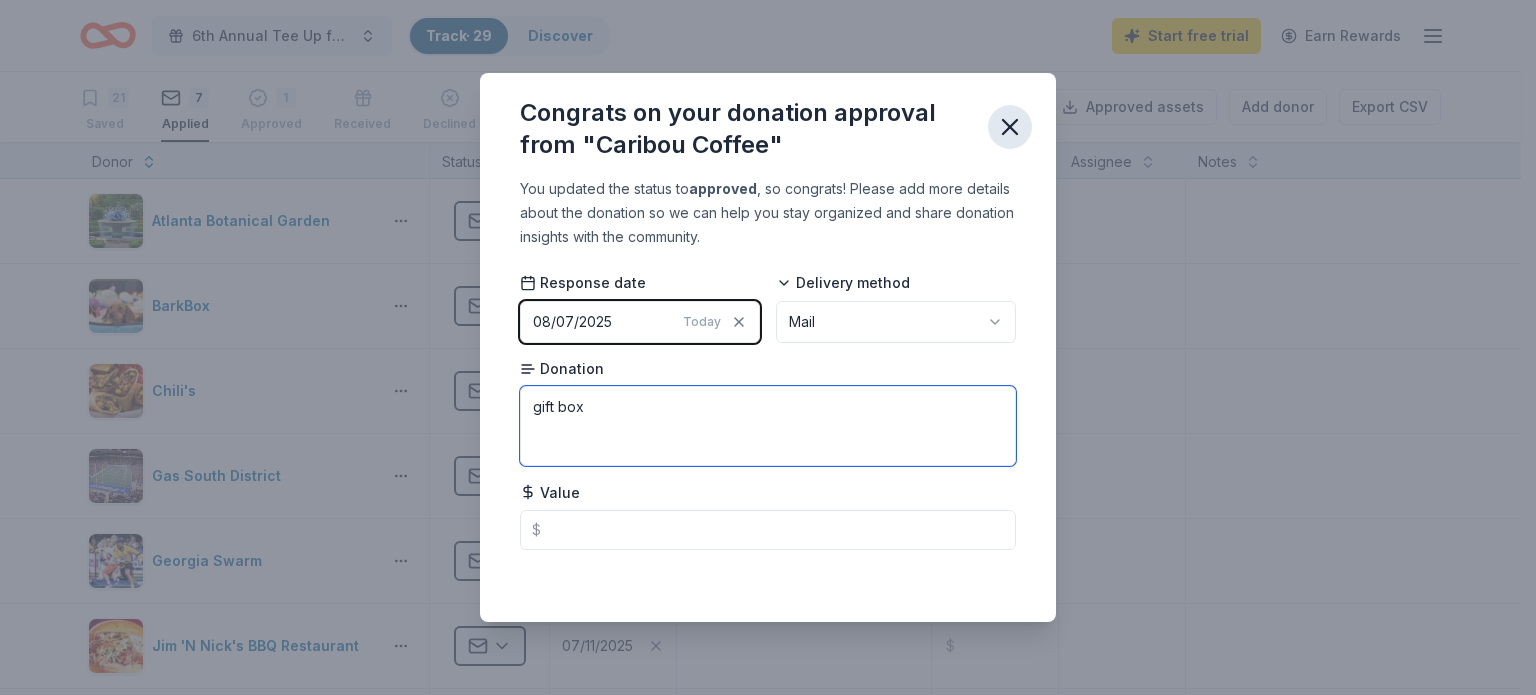 type on "gift box" 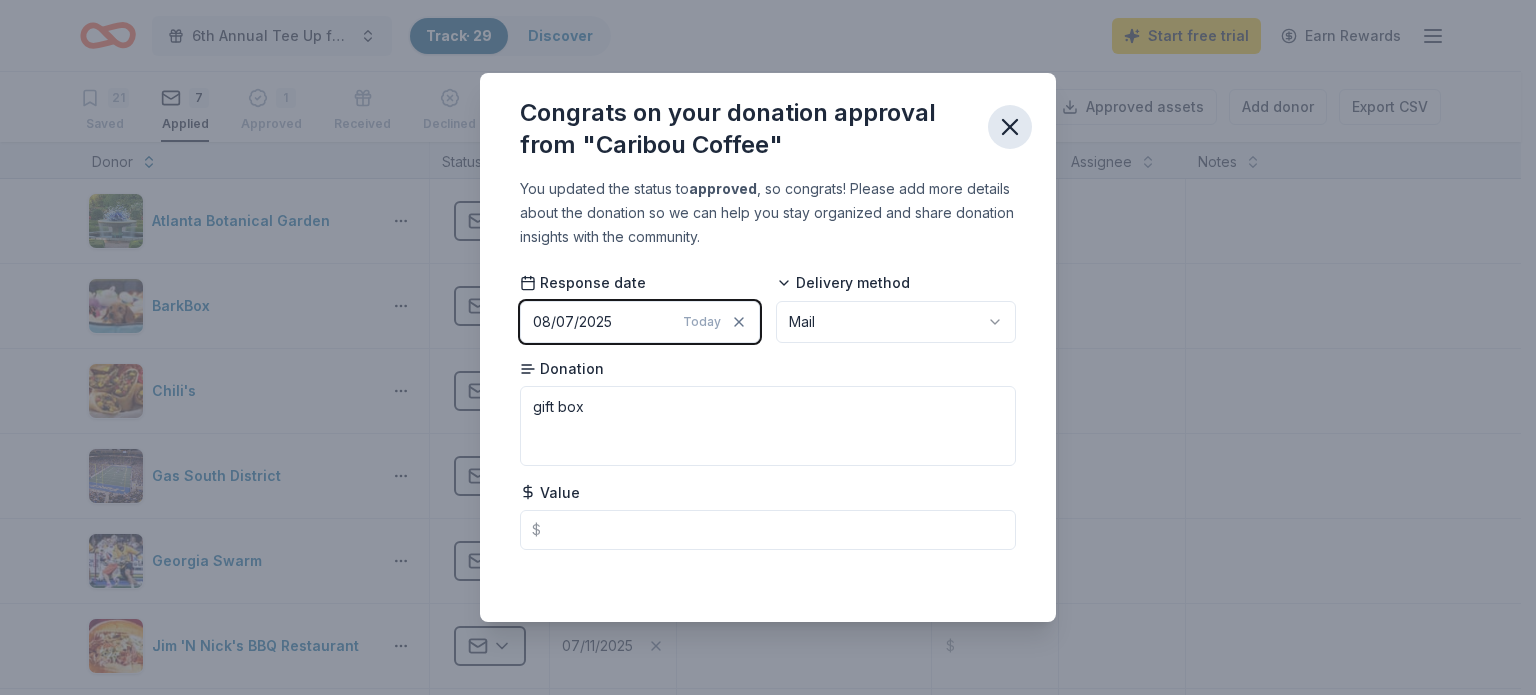 click 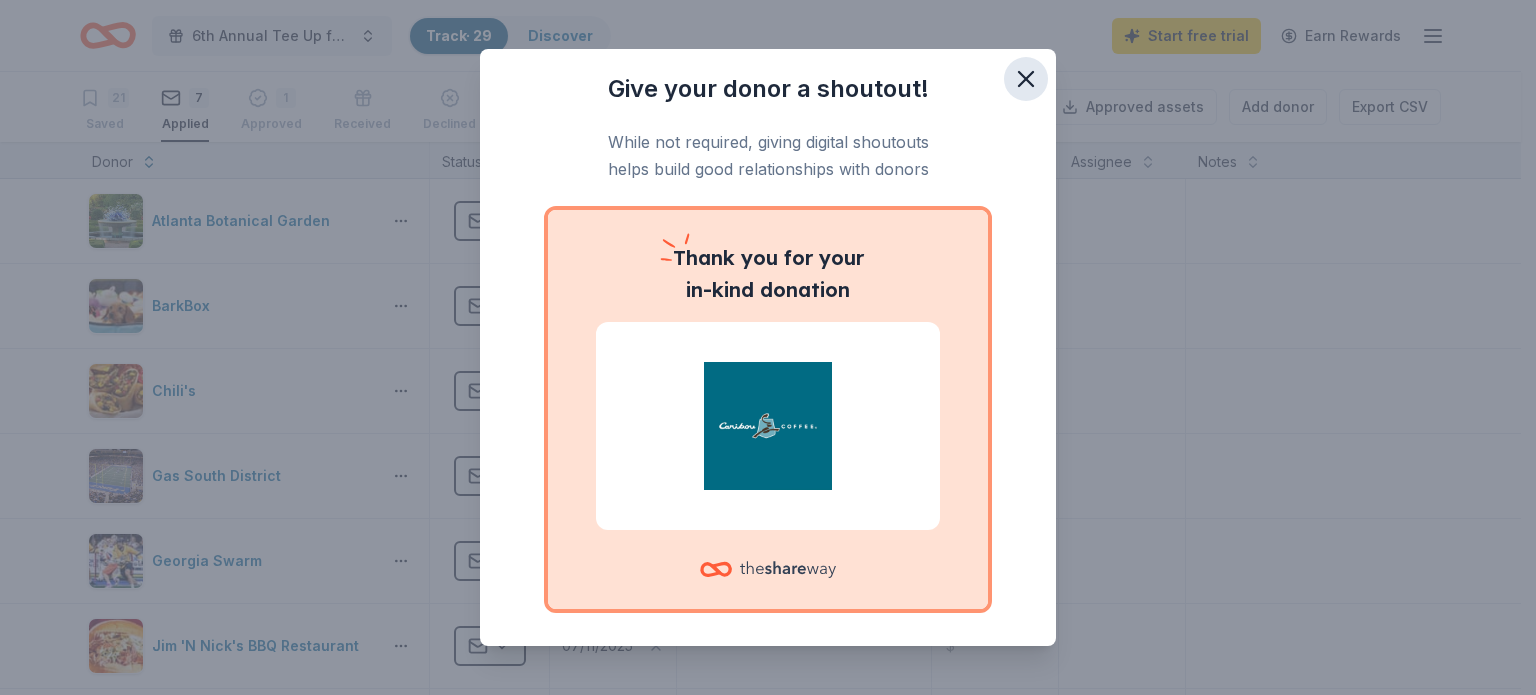 click 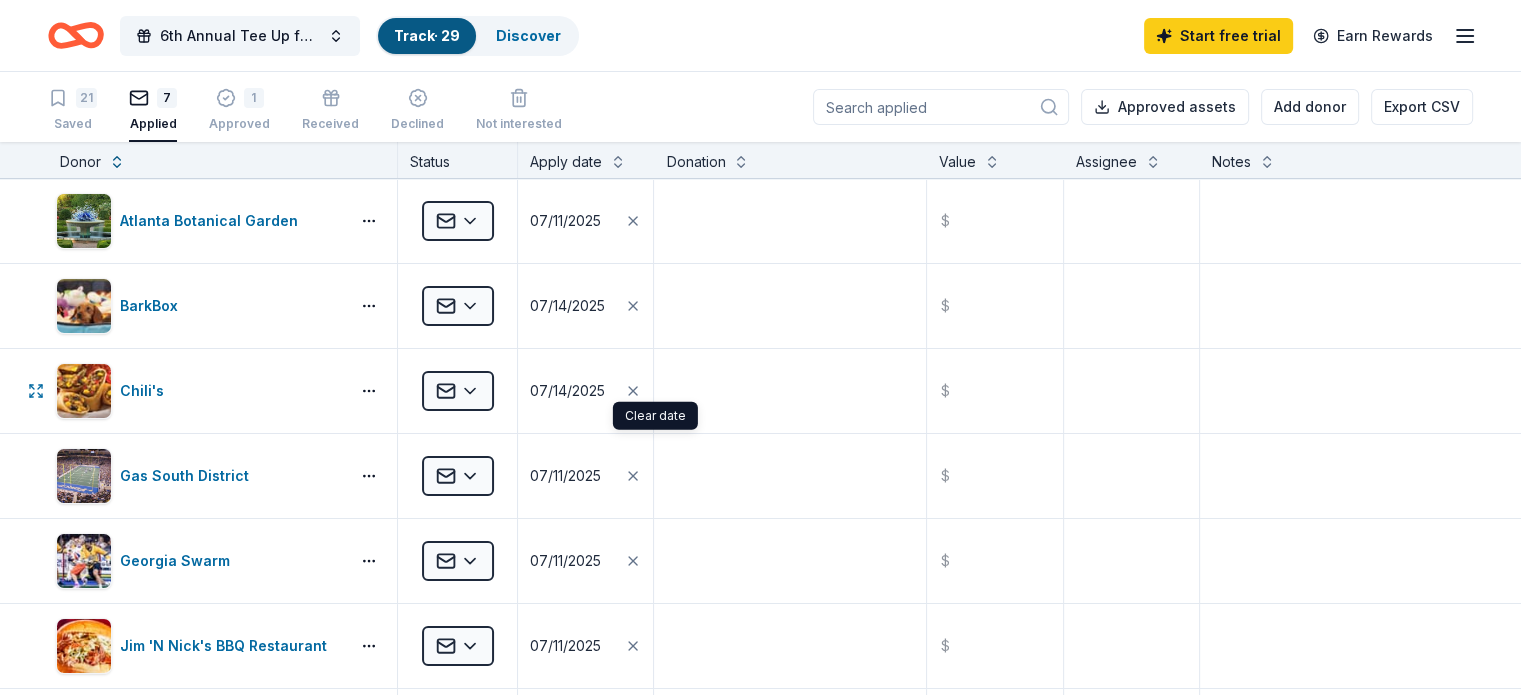 scroll, scrollTop: 0, scrollLeft: 0, axis: both 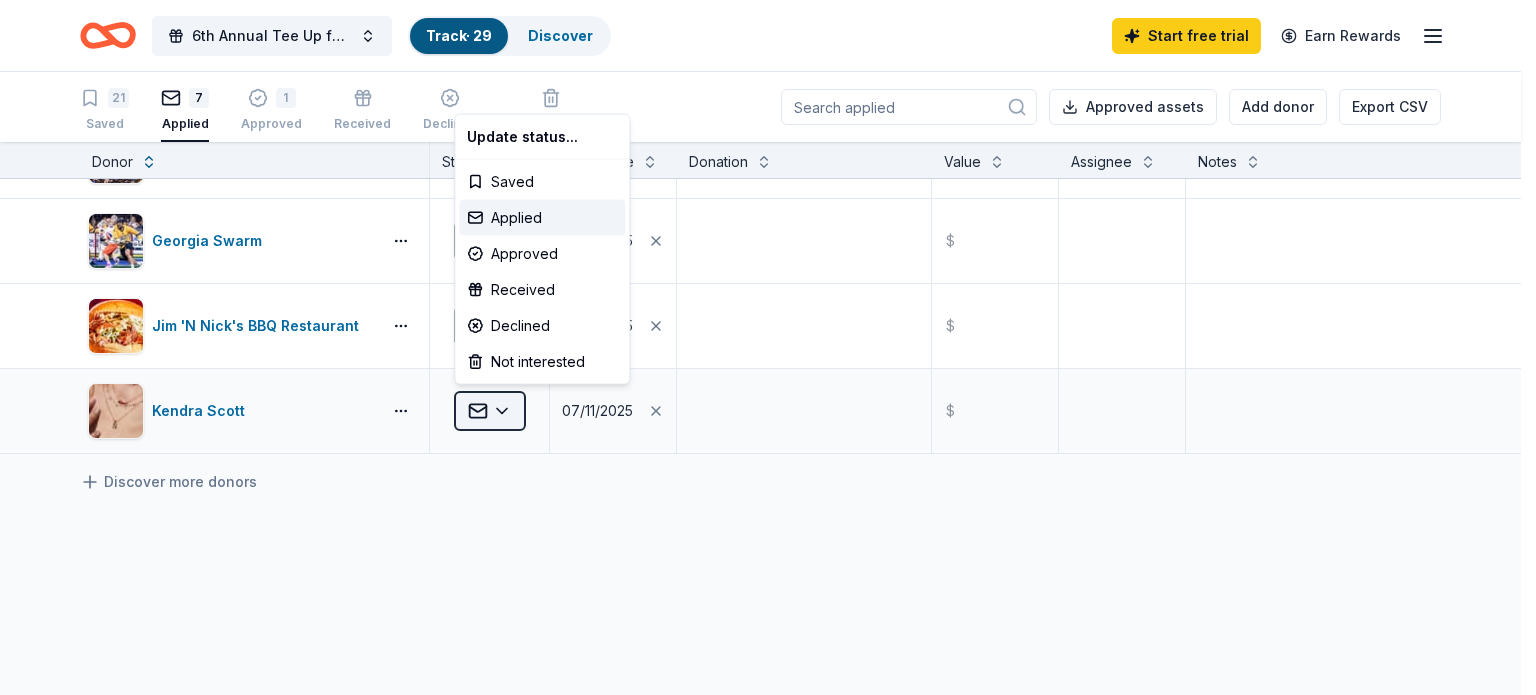 click on "6th Annual Tee Up for Recovery Golf Tournament Track · 29 Discover Start free trial Earn Rewards 21 Saved 7 Applied 1 Approved Received Declined Not interested Approved assets Add donor Export CSV Donor Status Apply date Donation Value Assignee Notes Atlanta Botanical Garden Applied [DATE] $ BarkBox Applied [DATE] $ Chili's Applied [DATE] $ Gas South District Applied [DATE] $ Georgia Swarm Applied [DATE] $ Jim 'N Nick's BBQ Restaurant Applied [DATE] $ Kendra Scott Applied [DATE] $ Discover more donors Saved Update status... Saved Applied Approved Received Declined Not interested" at bounding box center [768, 347] 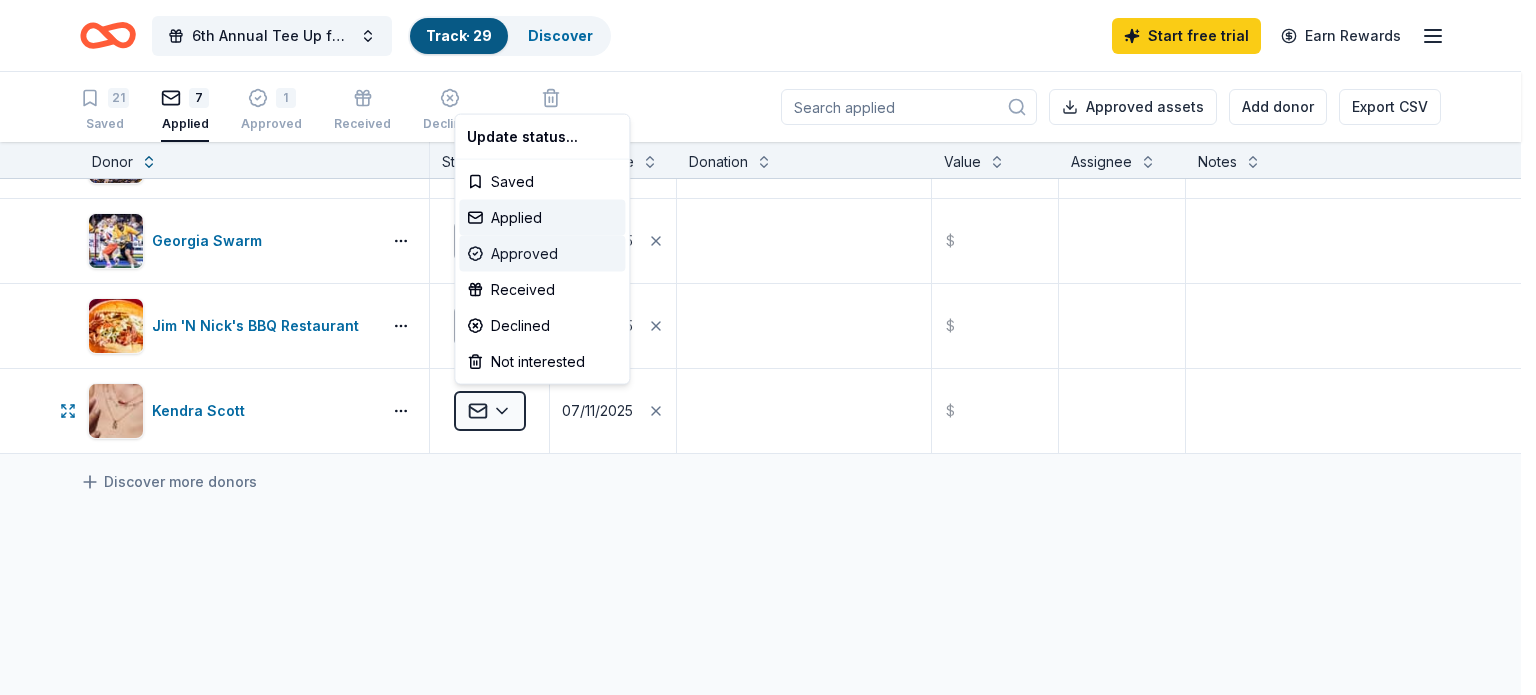 click on "Approved" at bounding box center (542, 254) 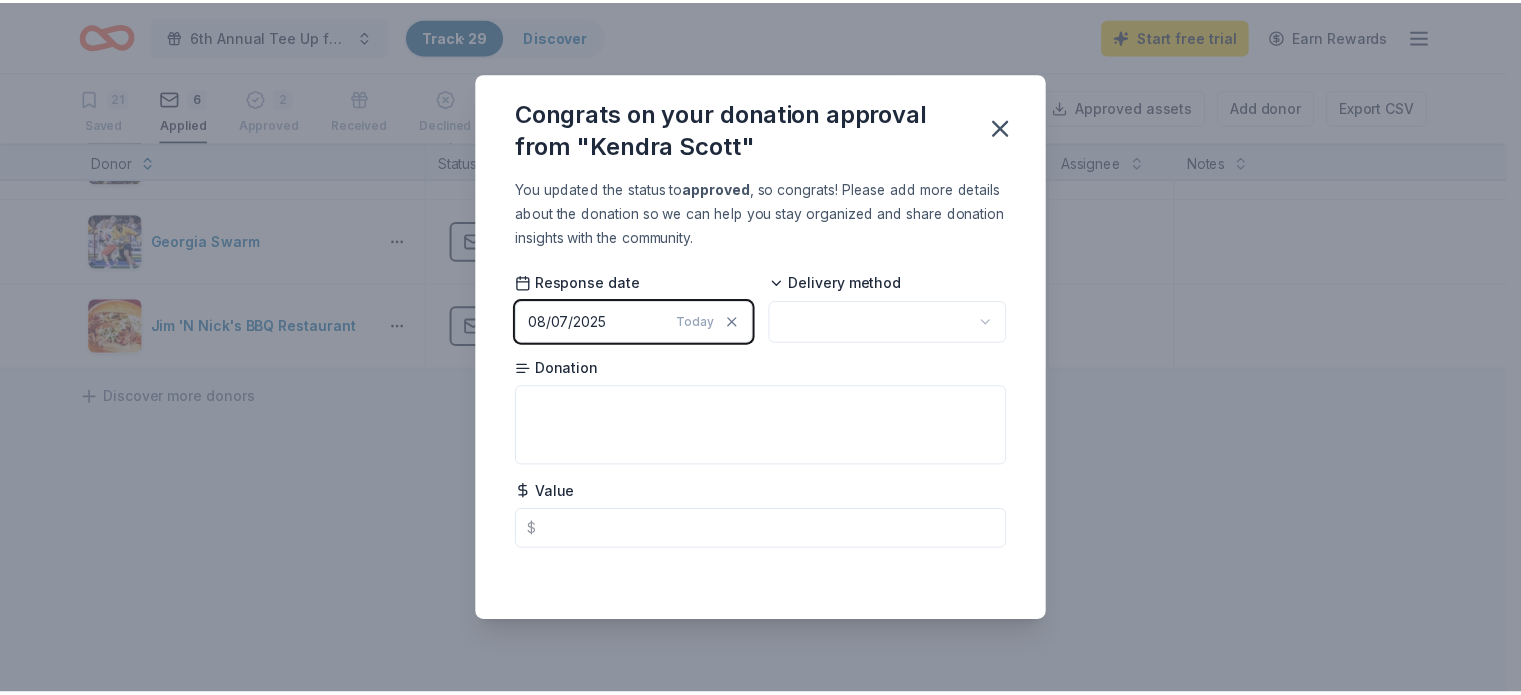 scroll, scrollTop: 0, scrollLeft: 0, axis: both 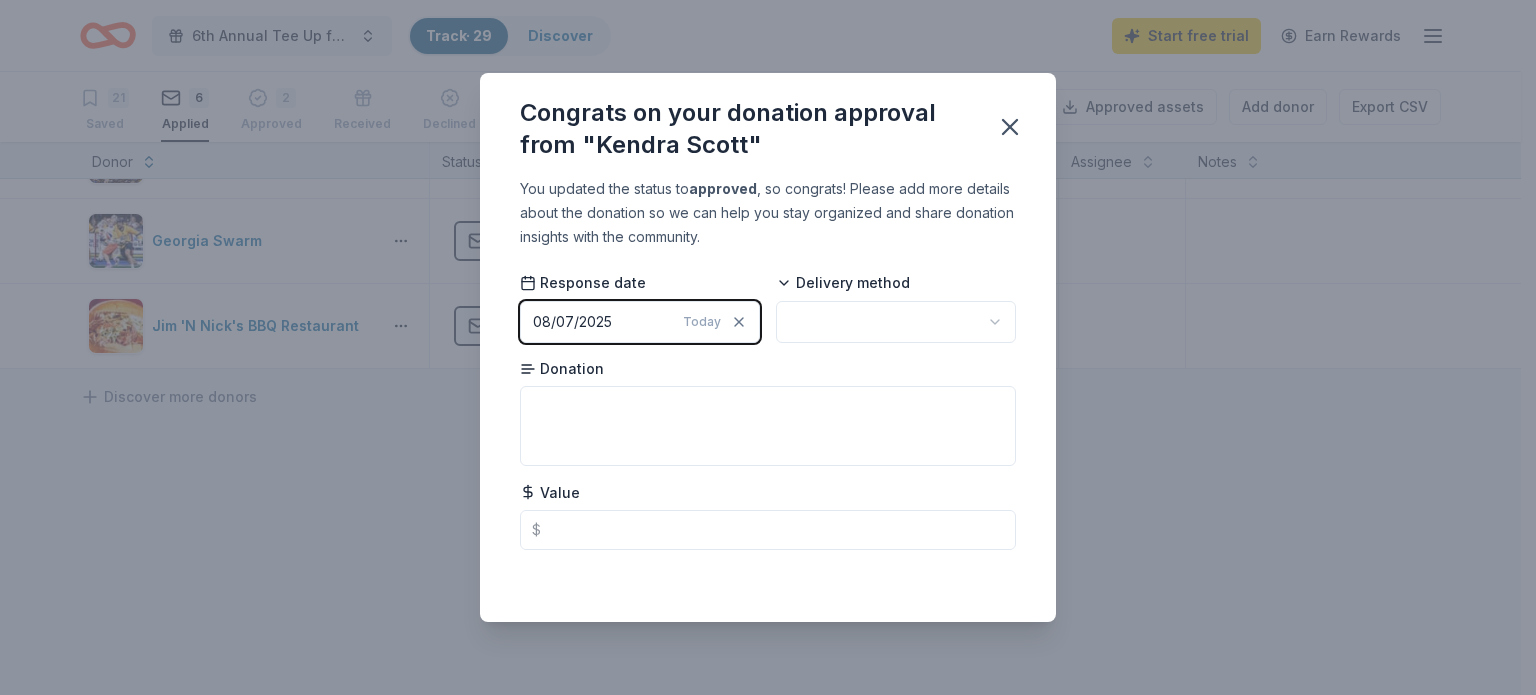 click on "6th Annual Tee Up for Recovery Golf Tournament Track · 29 Discover Start free trial Earn Rewards 21 Saved 6 Applied 2 Approved Received Declined Not interested Approved assets Add donor Export CSV Donor Status Apply date Donation Value Assignee Notes Atlanta Botanical Garden Applied [DATE] $ BarkBox Applied [DATE] $ Chili's Applied [DATE] $ Gas South District Applied [DATE] $ Georgia Swarm Applied [DATE] $ Jim 'N Nick's BBQ Restaurant Applied [DATE] $ Discover more donors Saved Congrats on your donation approval from "Kendra Scott" You updated the status to approved , so congrats! Please add more details about the donation so we can help you stay organized and share donation insights with the community. Response date [DATE] Today Delivery method Donation Value $ Saved" at bounding box center (768, 347) 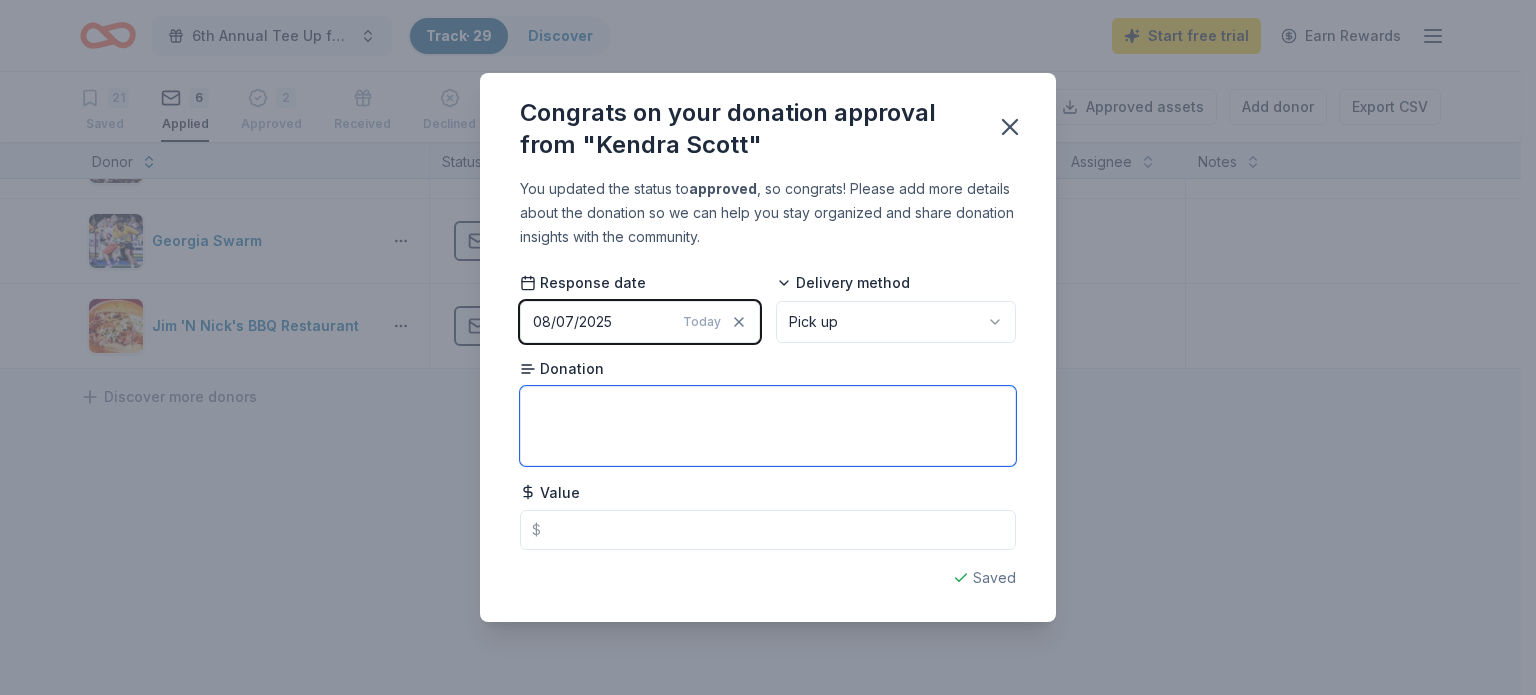 click at bounding box center [768, 426] 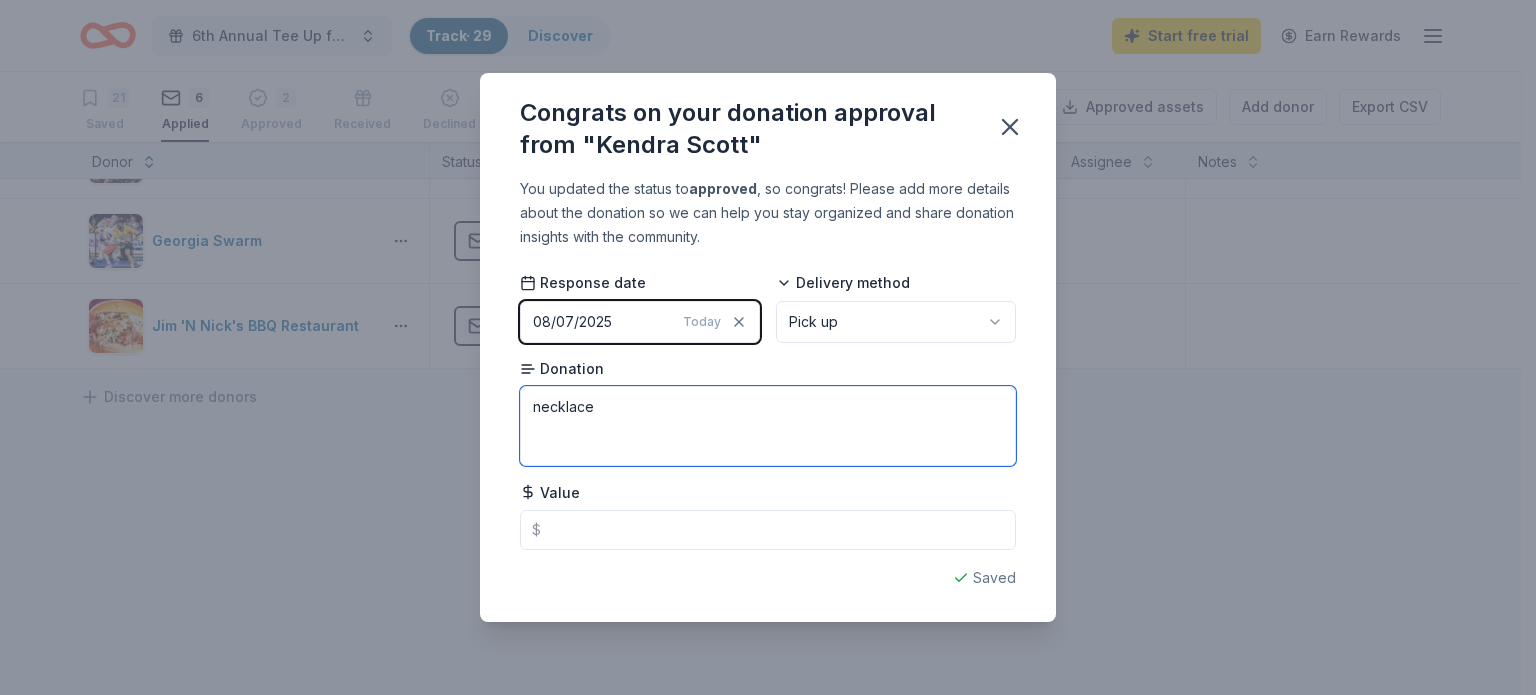 type on "necklace" 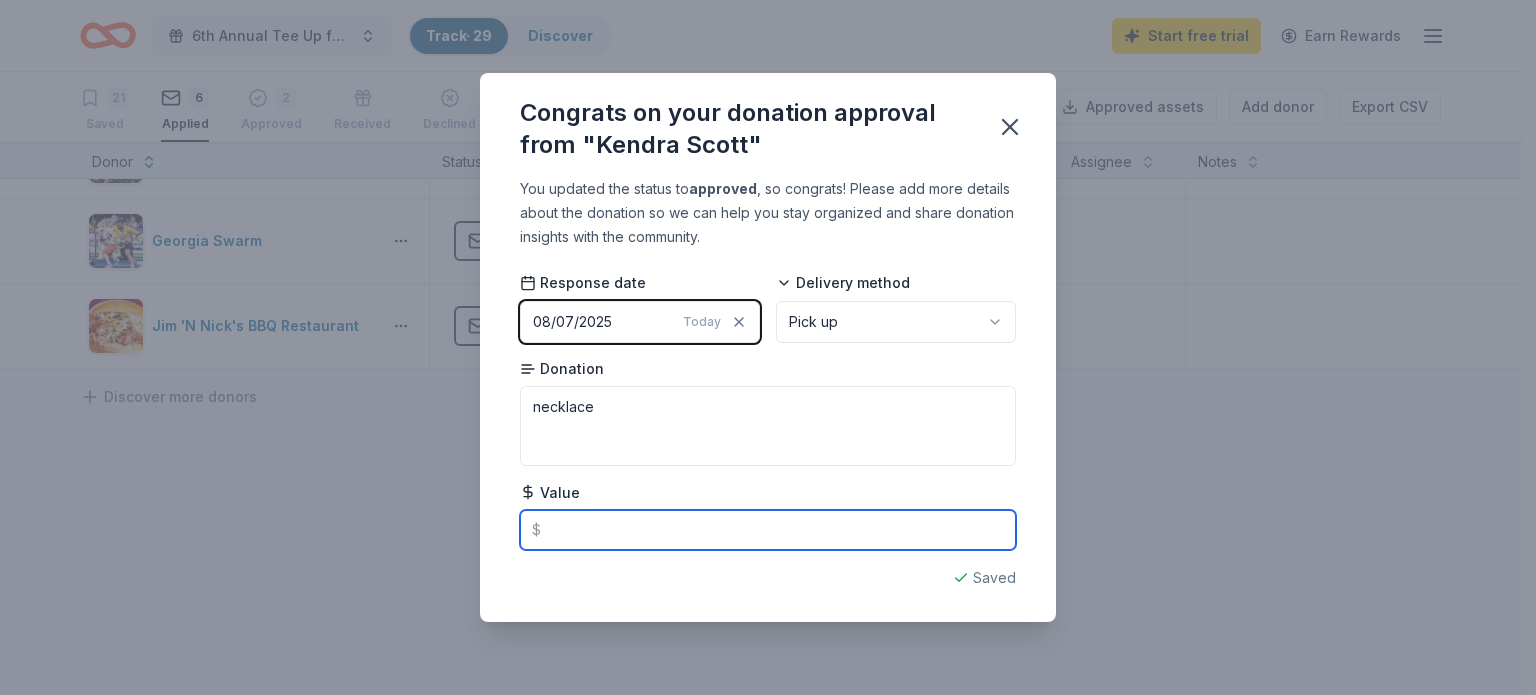click at bounding box center (768, 530) 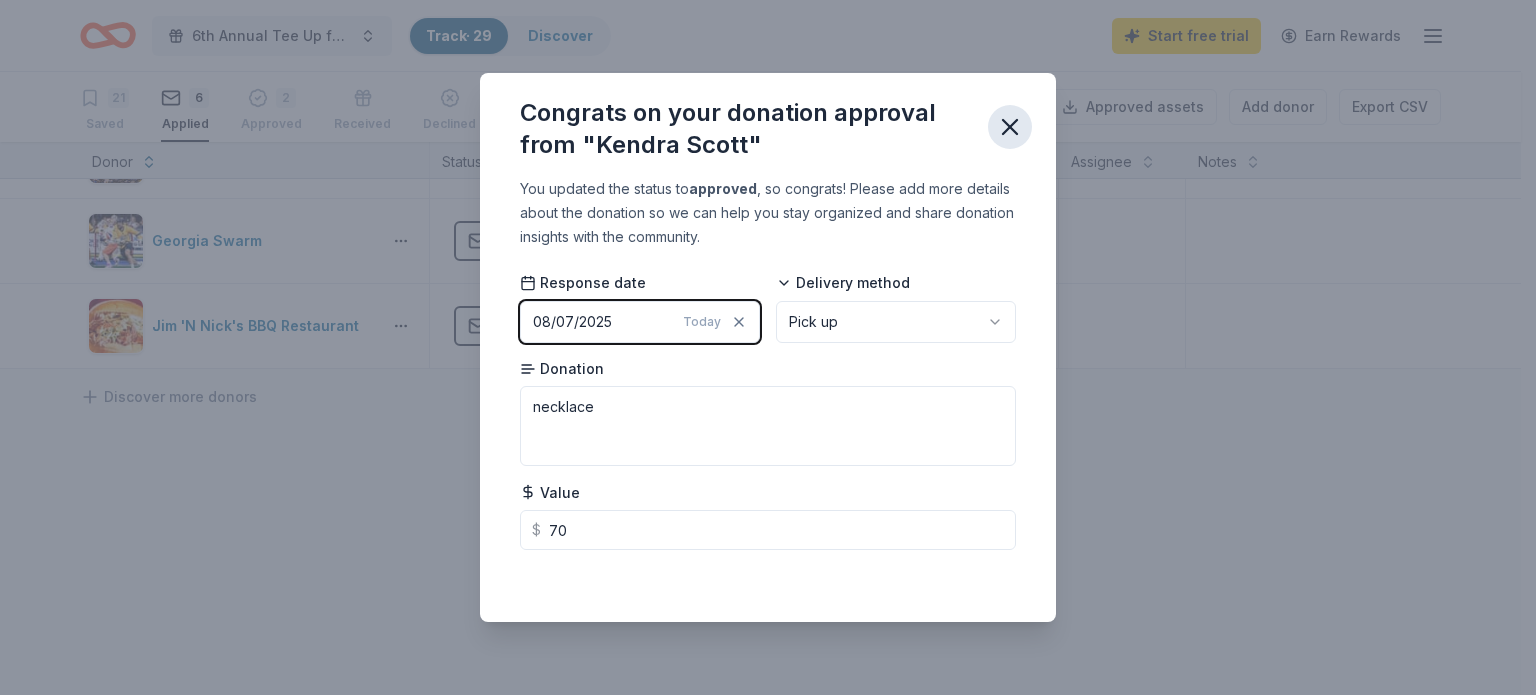 type on "70.00" 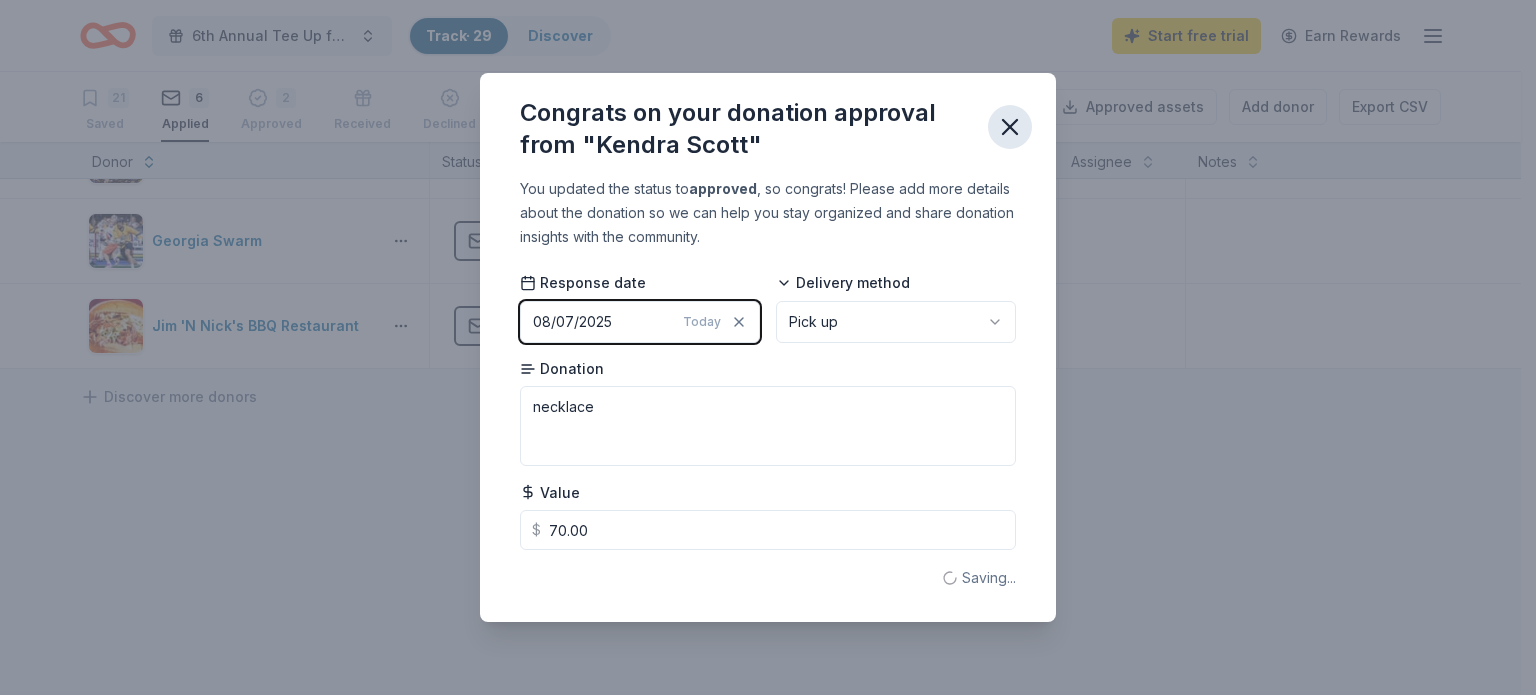 click 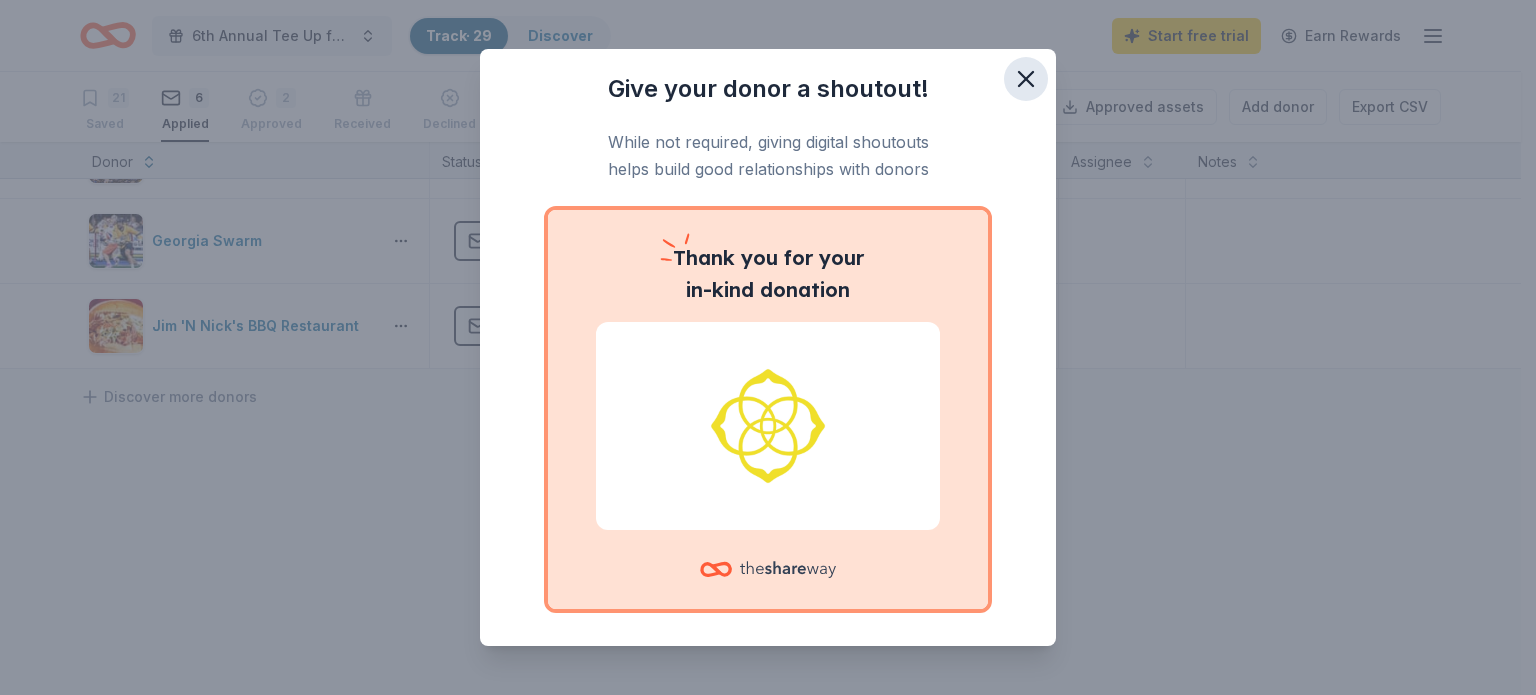 click 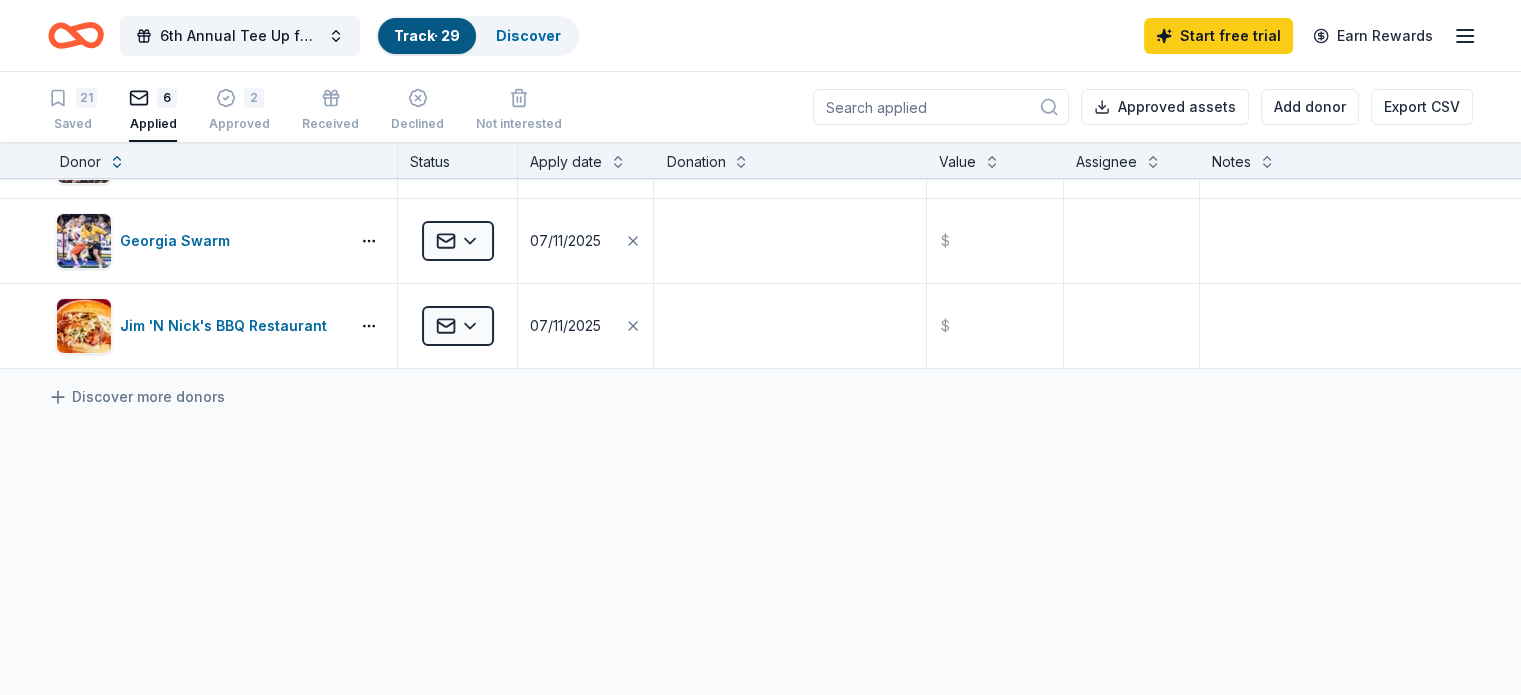 click on "Atlanta Botanical Garden Applied [DATE] $ BarkBox Applied [DATE] $ Chili's Applied [DATE] $ Gas South District Applied [DATE] $ Georgia Swarm Applied [DATE] $ Jim 'N Nick's BBQ Restaurant Applied [DATE] $ Discover more donors" at bounding box center (760, 302) 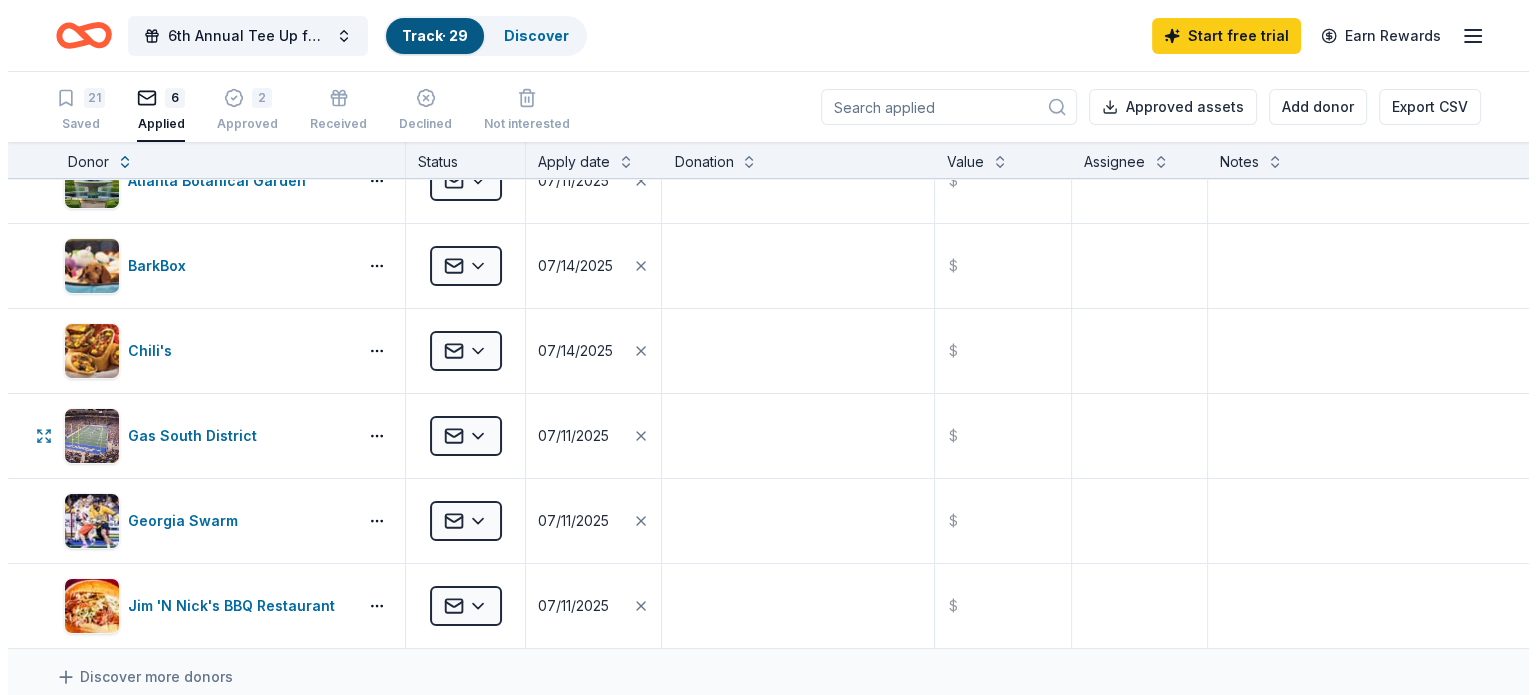 scroll, scrollTop: 0, scrollLeft: 0, axis: both 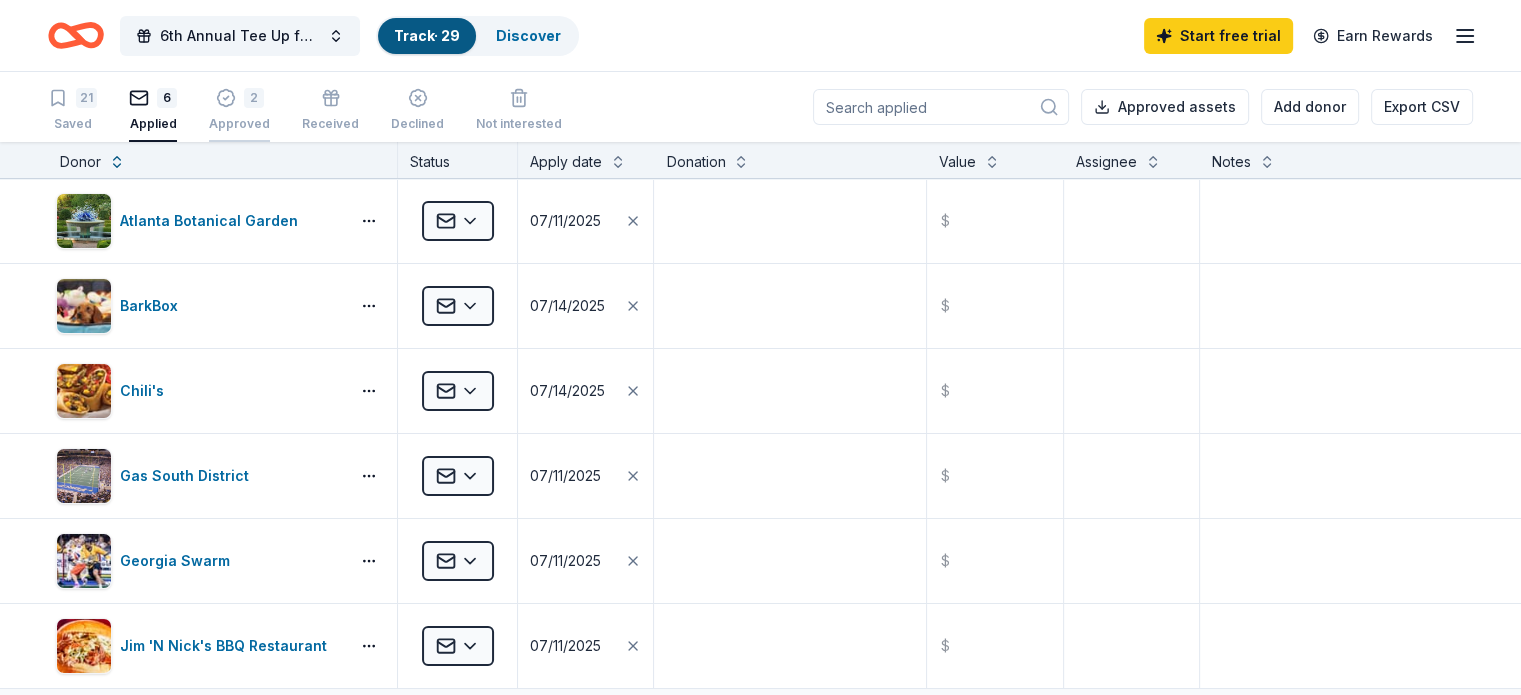 click on "Approved" at bounding box center (239, 121) 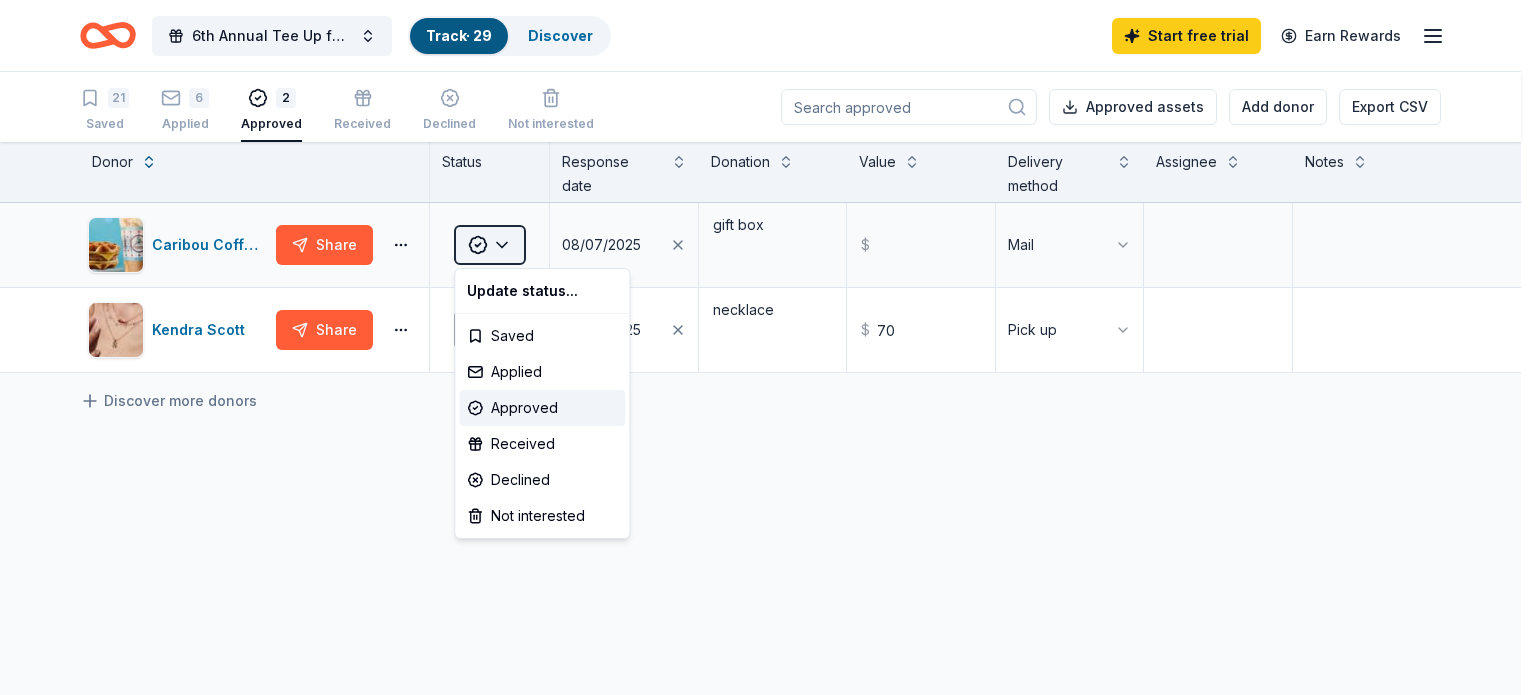 click on "6th Annual Tee Up for Recovery Golf Tournament Track · 29 Discover Start free trial Earn Rewards 21 Saved 6 Applied 2 Approved Received Declined Not interested Approved assets Add donor Export CSV Donor Status Response date Donation Value Delivery method Assignee Notes Caribou Coffee Share Approved [DATE] gift box $ Mail Kendra Scott Share Approved [DATE] necklace $ 70 Pick up Discover more donors Saved Update status... Saved Applied Approved Received Declined Not interested" at bounding box center [768, 347] 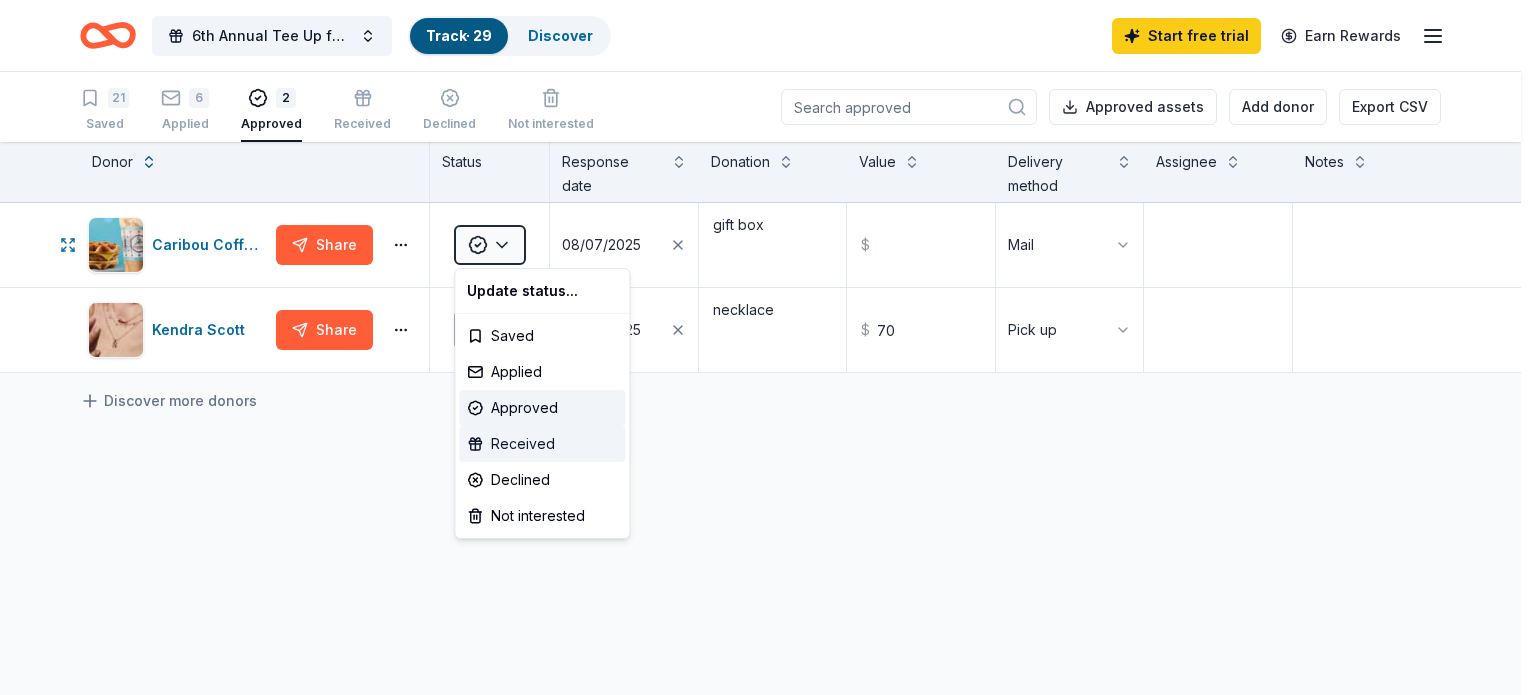 click on "Received" at bounding box center [542, 444] 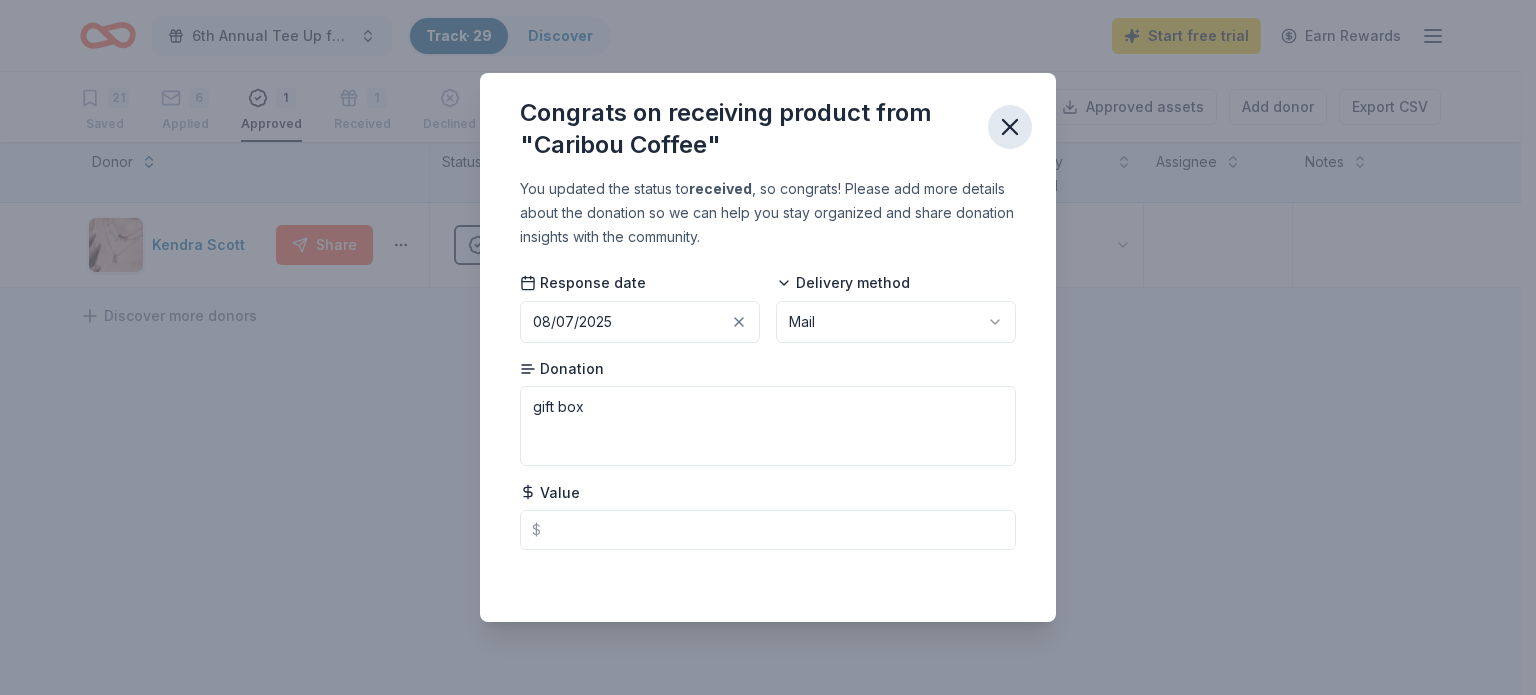 click 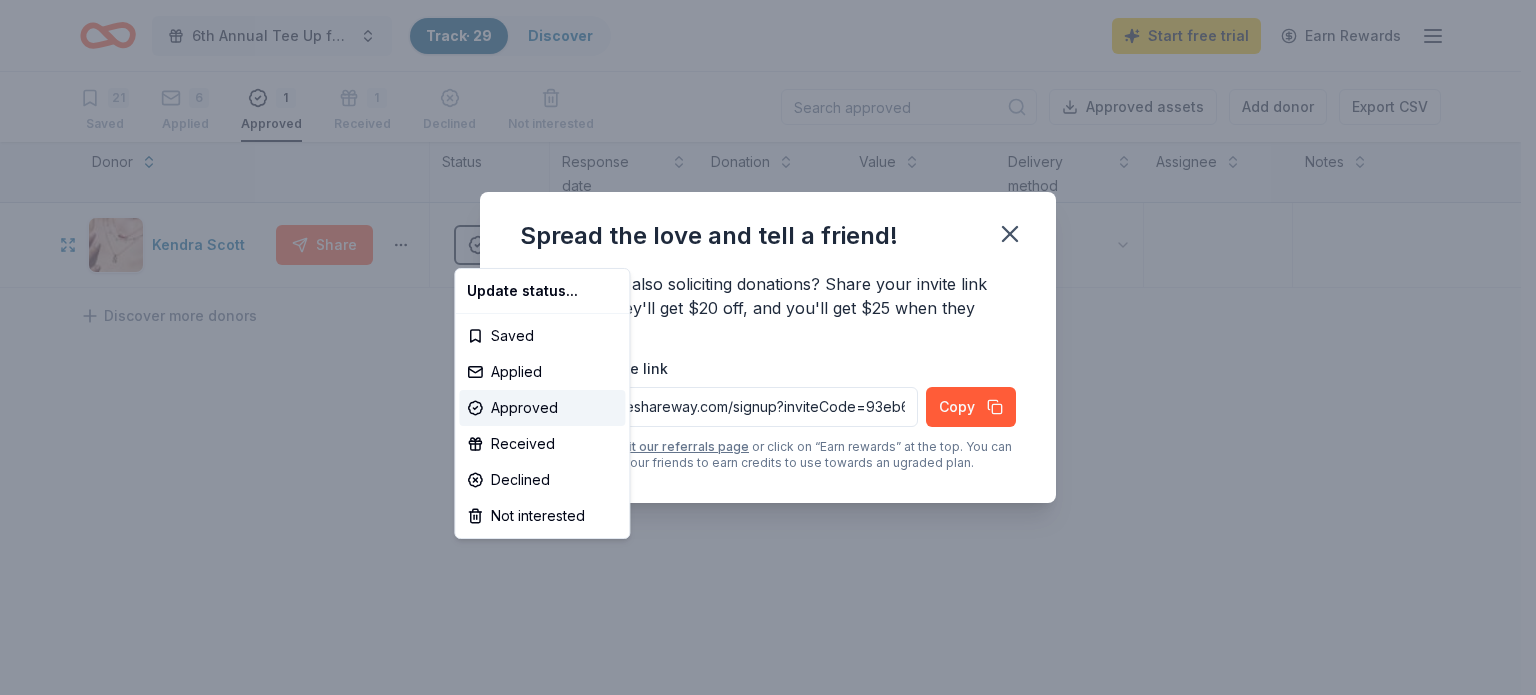 click on "6th Annual Tee Up for Recovery Golf Tournament Track · 29 Discover Start free trial Earn Rewards 21 Saved 6 Applied 1 Approved 1 Received Declined Not interested Approved assets Add donor Export CSV Donor Status Response date Donation Value Delivery method Assignee Notes Kendra Scott Share Approved [DATE] necklace $ 70 Pick up Discover more donors Saved Update status... Saved Applied Approved Received Declined Not interested Spread the love and tell a friend! Know a friend also soliciting donations? Share your invite link with them. They'll get $20 off, and you'll get $25 when they upgrade. Share your invite link [URL] Copy To learn more, visit our referrals page or click on “Earn rewards” at the top. You can also refer your friends to earn credits to use towards an ugraded plan." at bounding box center [768, 347] 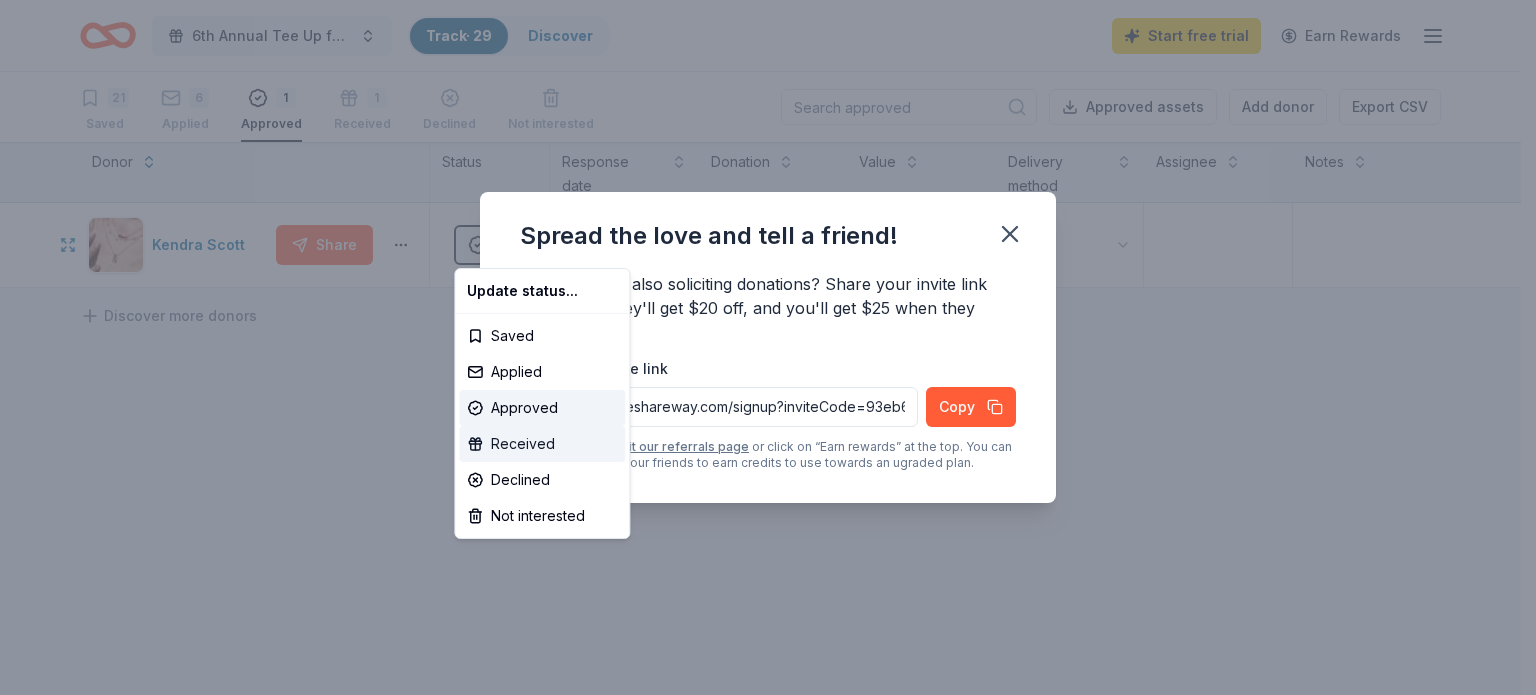 click on "Received" at bounding box center [542, 444] 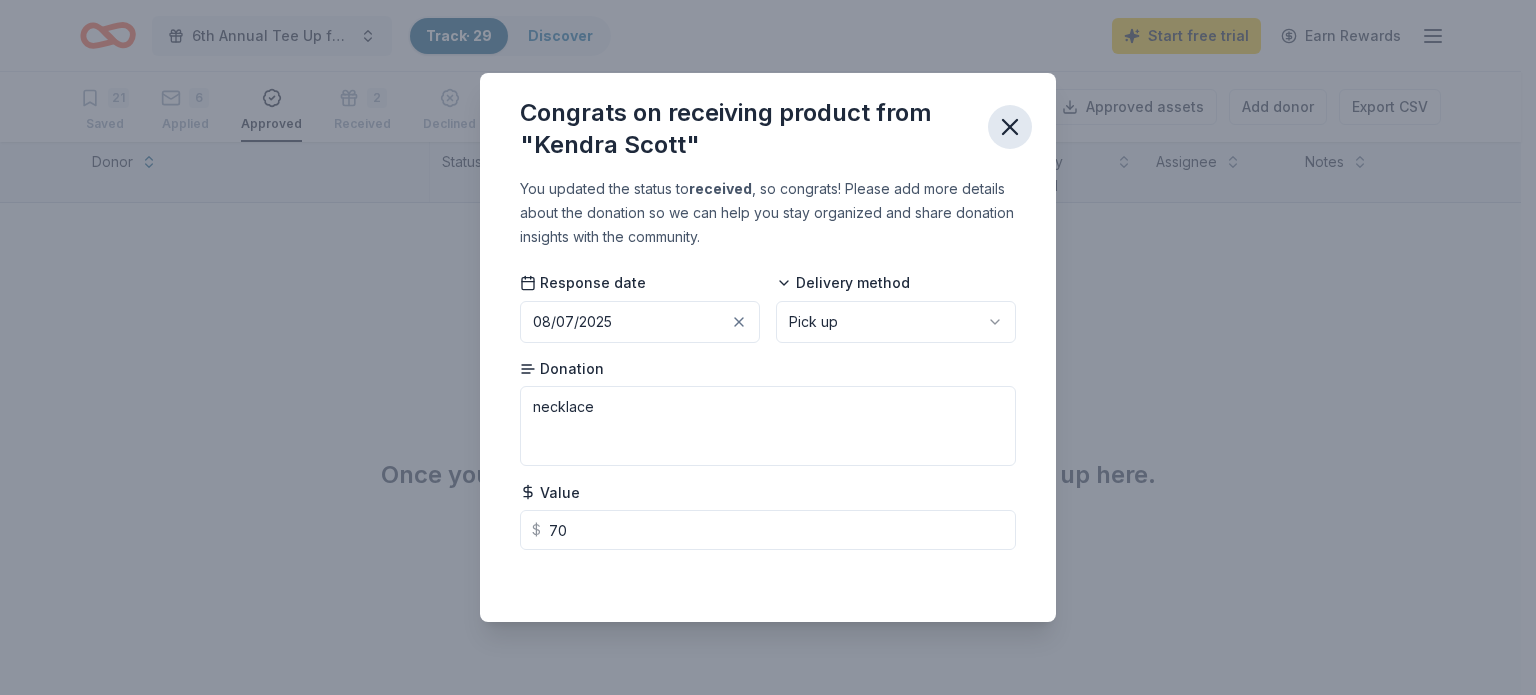 click 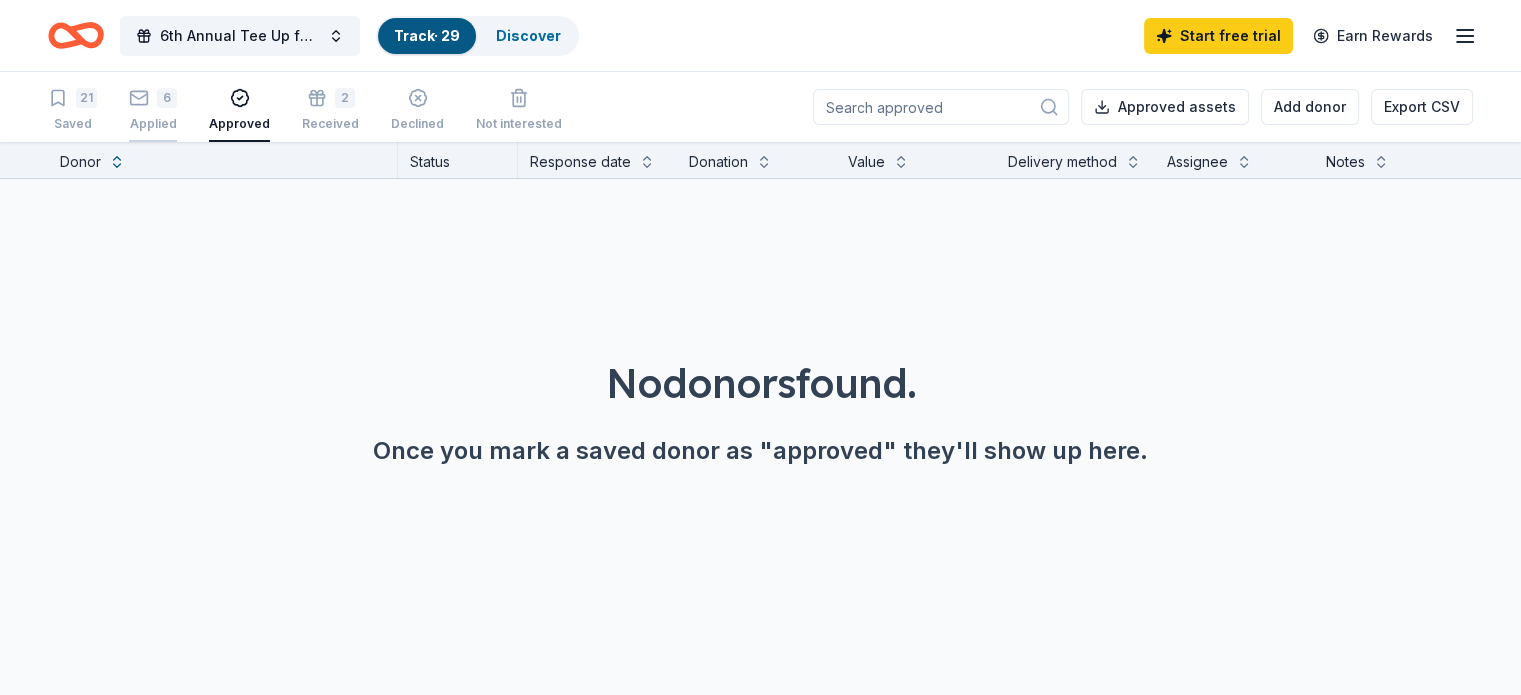 click on "6 Applied" at bounding box center [153, 110] 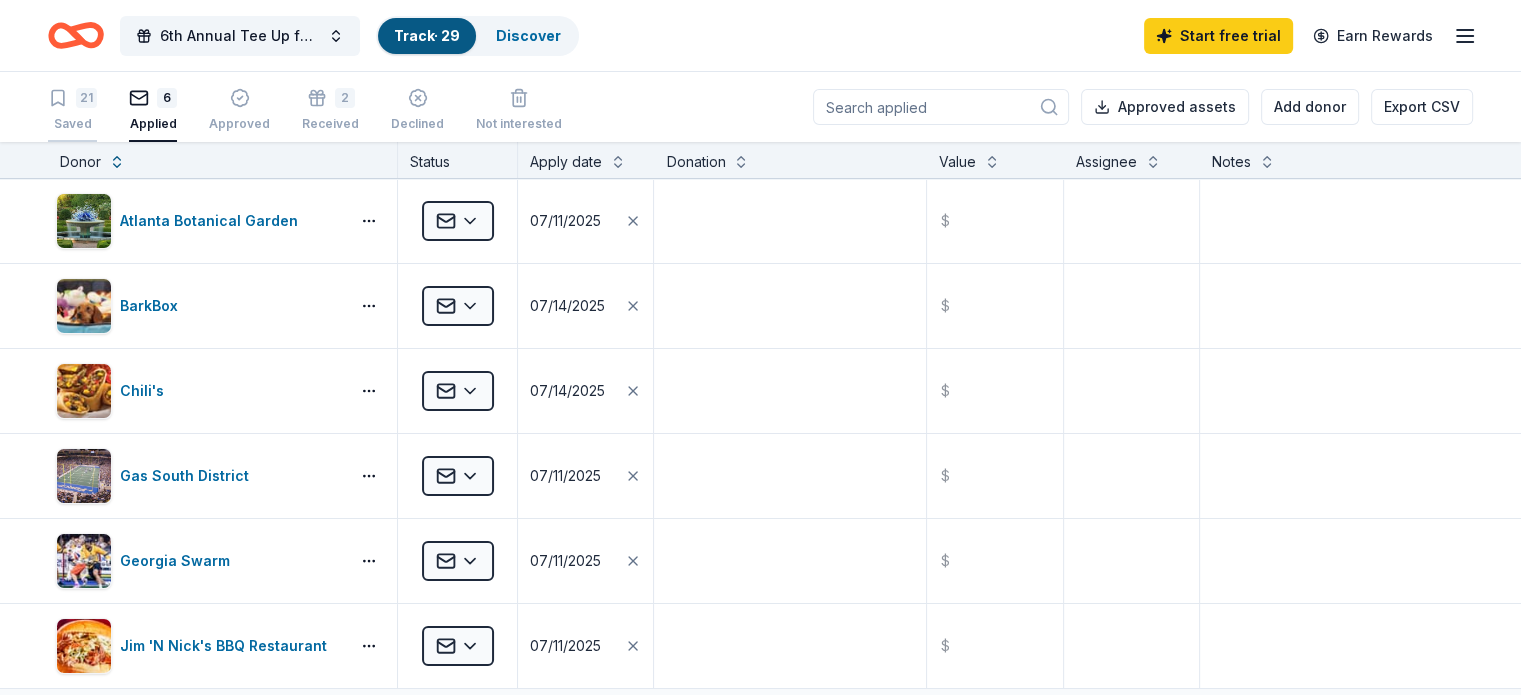 click on "Saved" at bounding box center (72, 124) 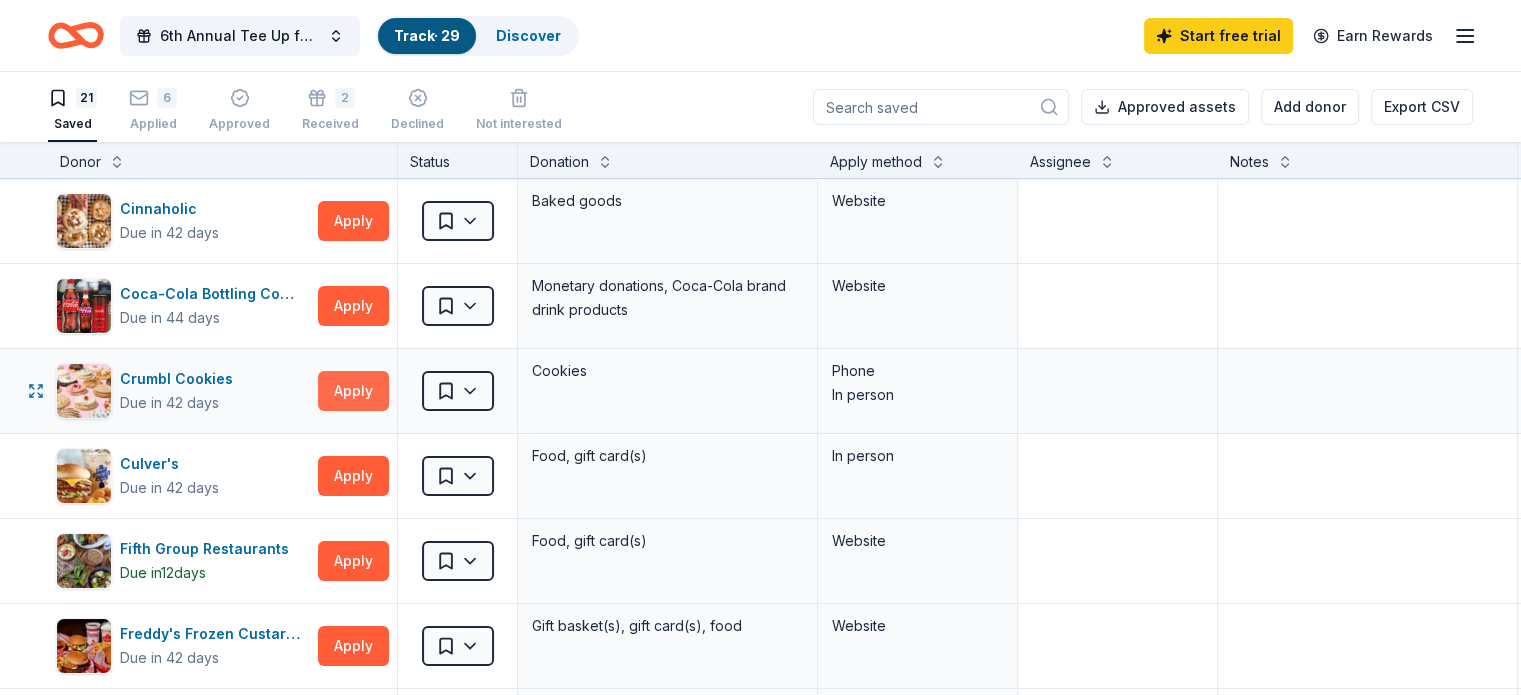 click on "Apply" at bounding box center [353, 391] 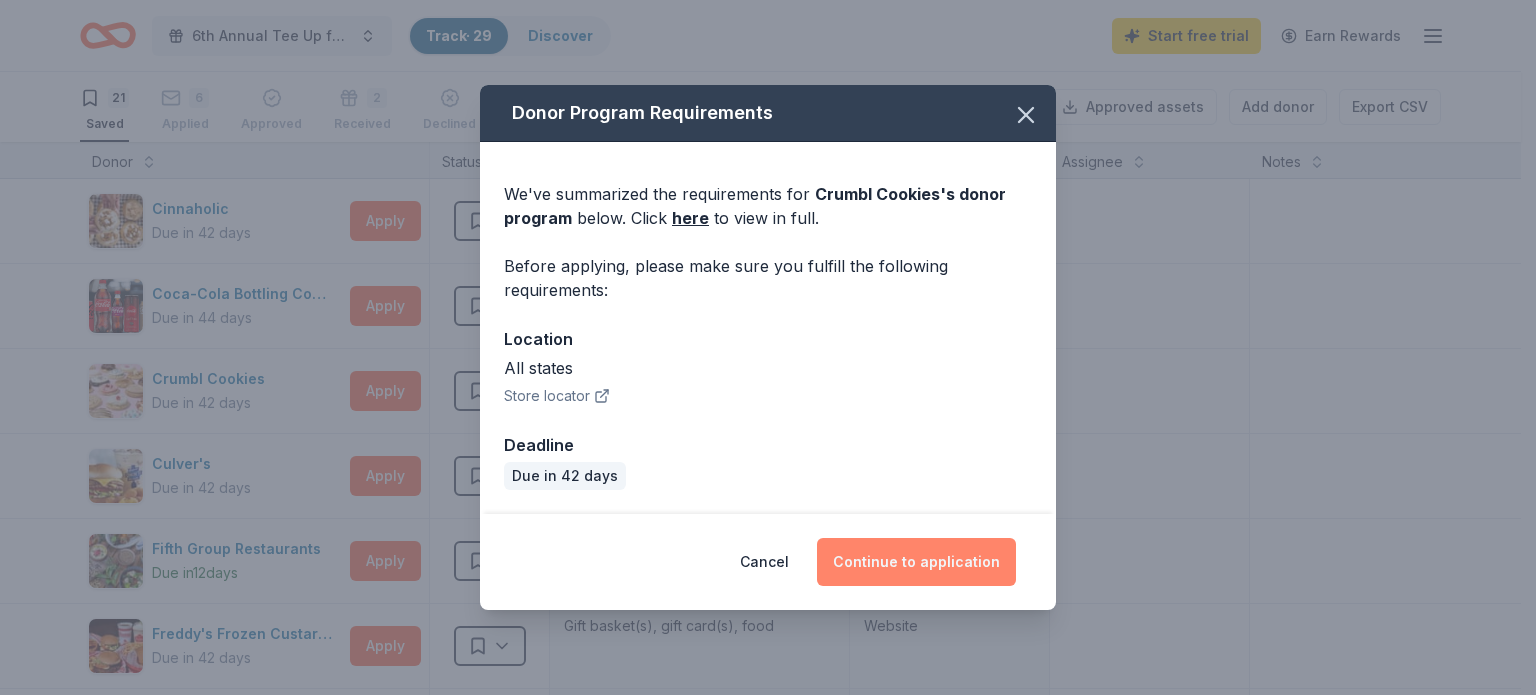 click on "Continue to application" at bounding box center [916, 562] 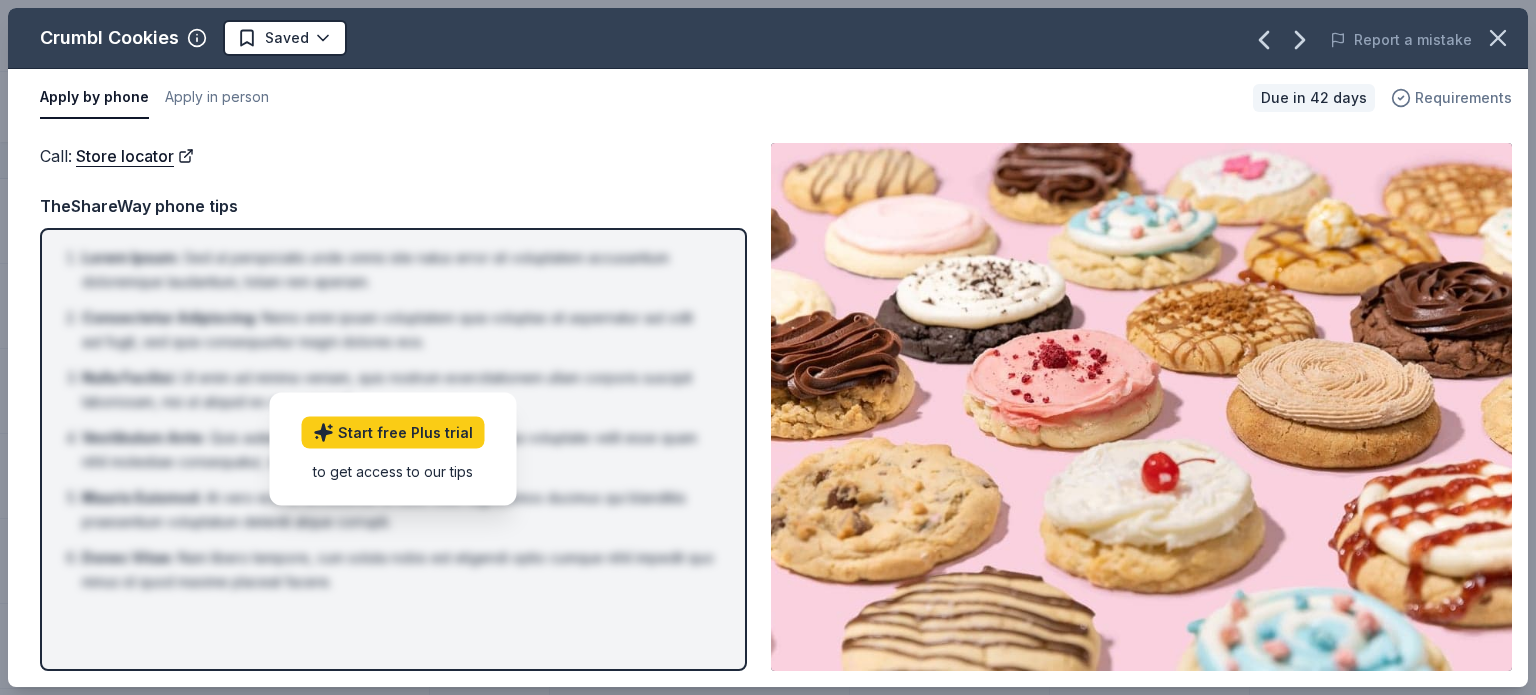 click on "Requirements" at bounding box center [1463, 98] 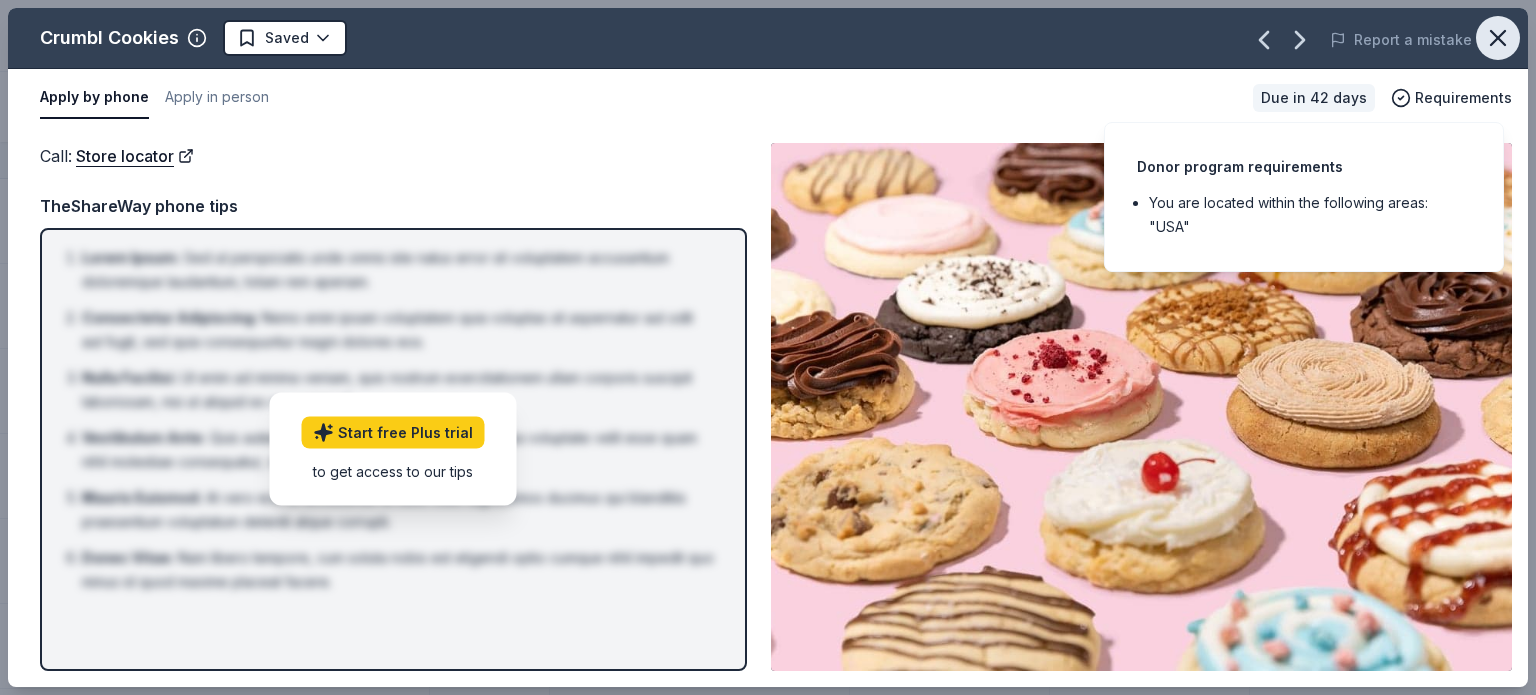 click 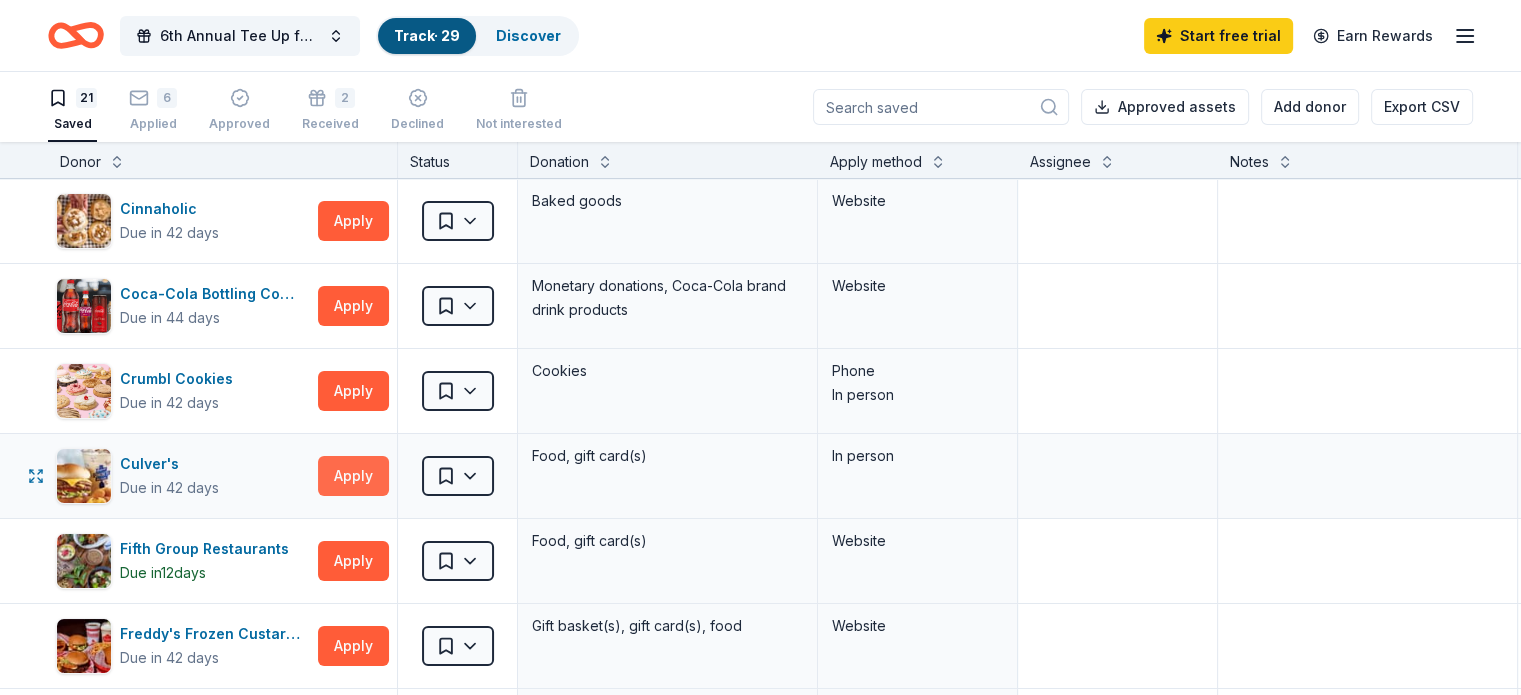 click on "Apply" at bounding box center (353, 476) 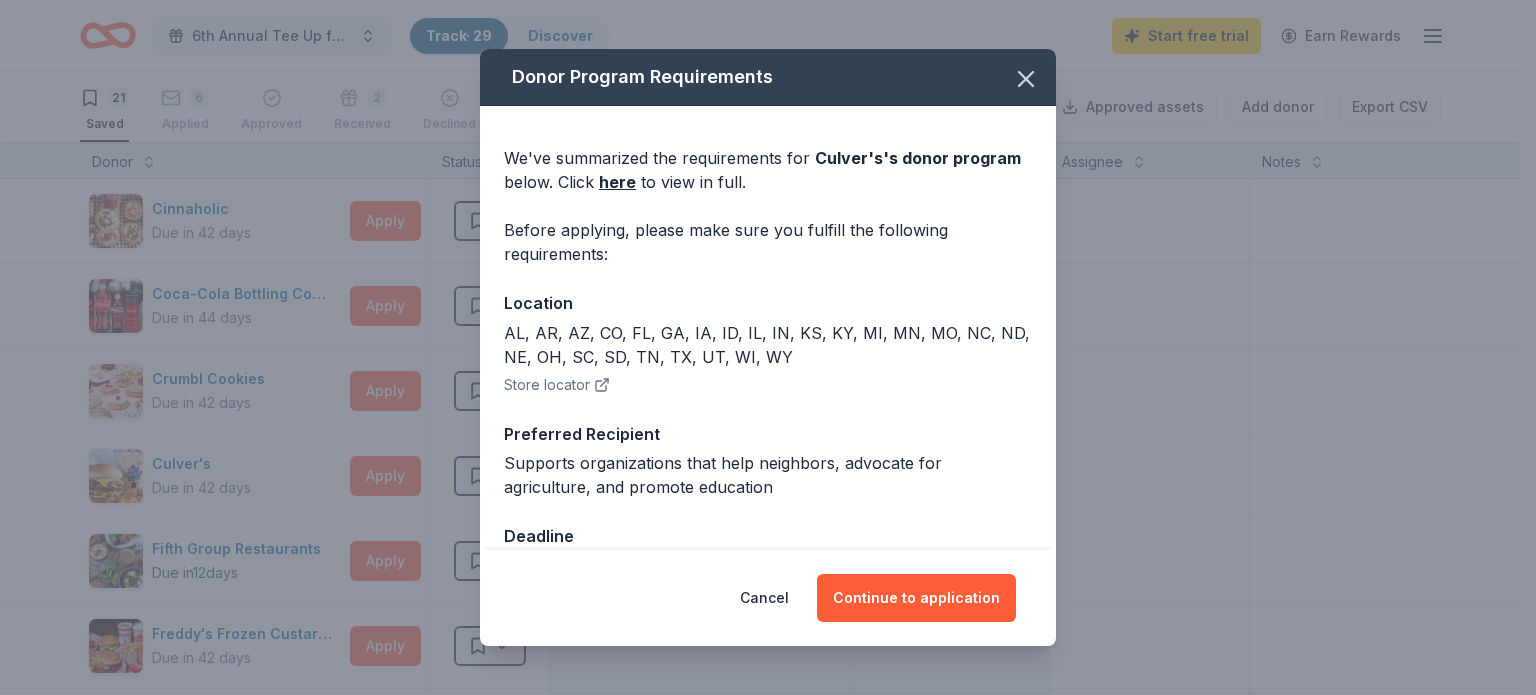 scroll, scrollTop: 54, scrollLeft: 0, axis: vertical 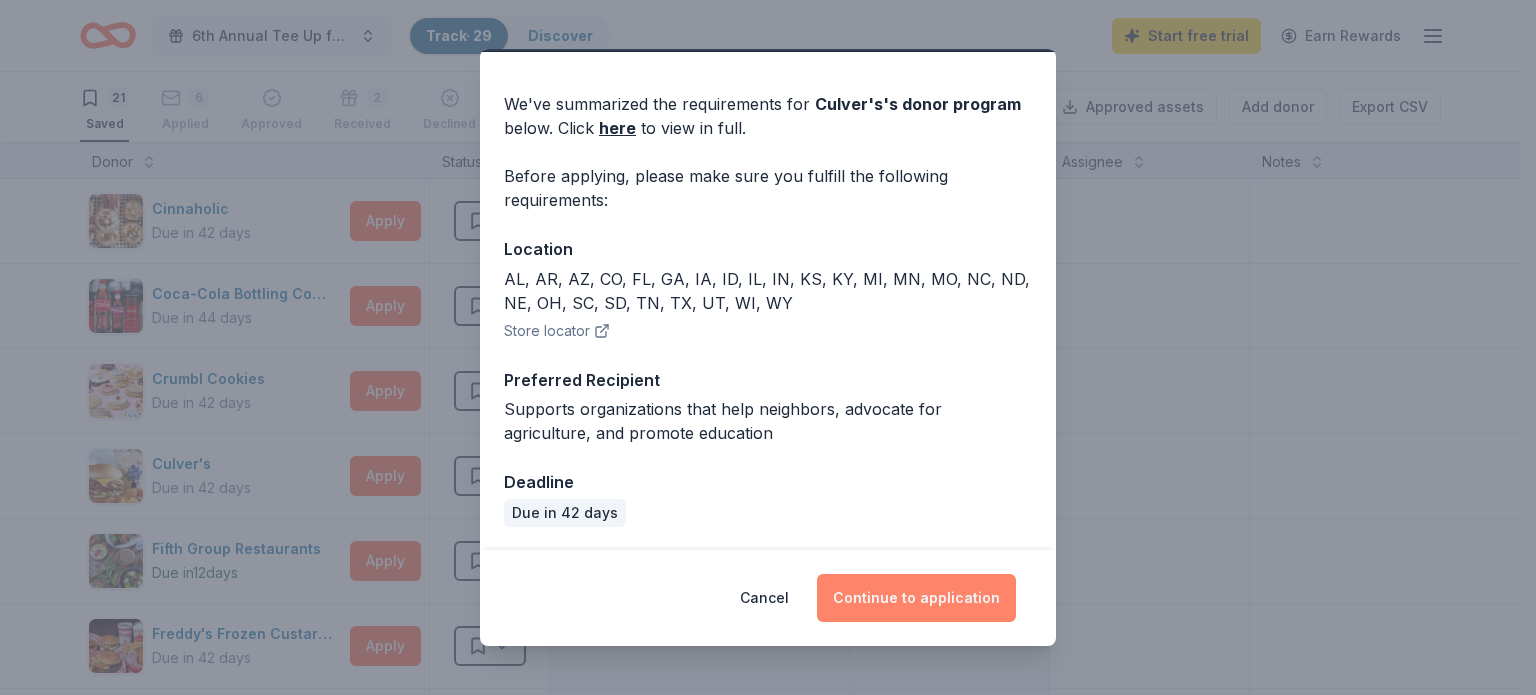 click on "Continue to application" at bounding box center (916, 598) 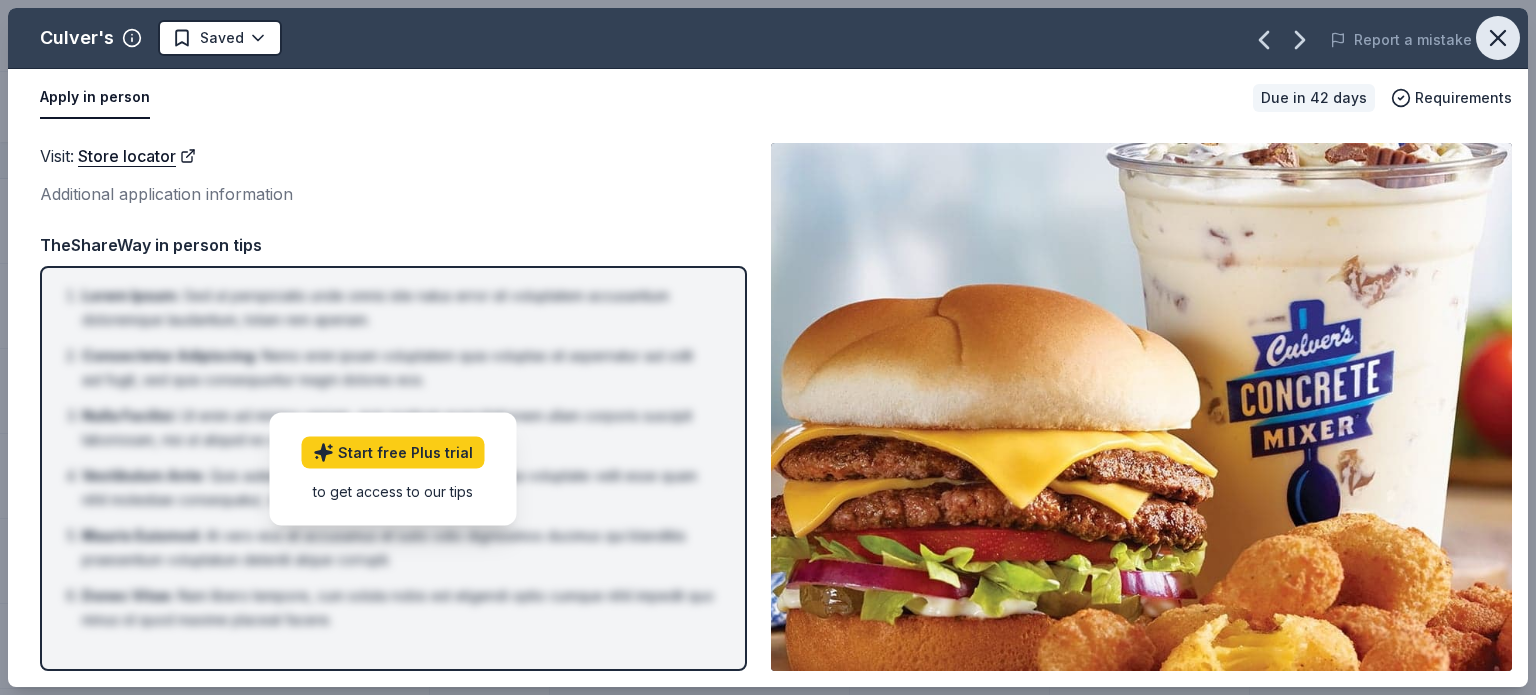 click 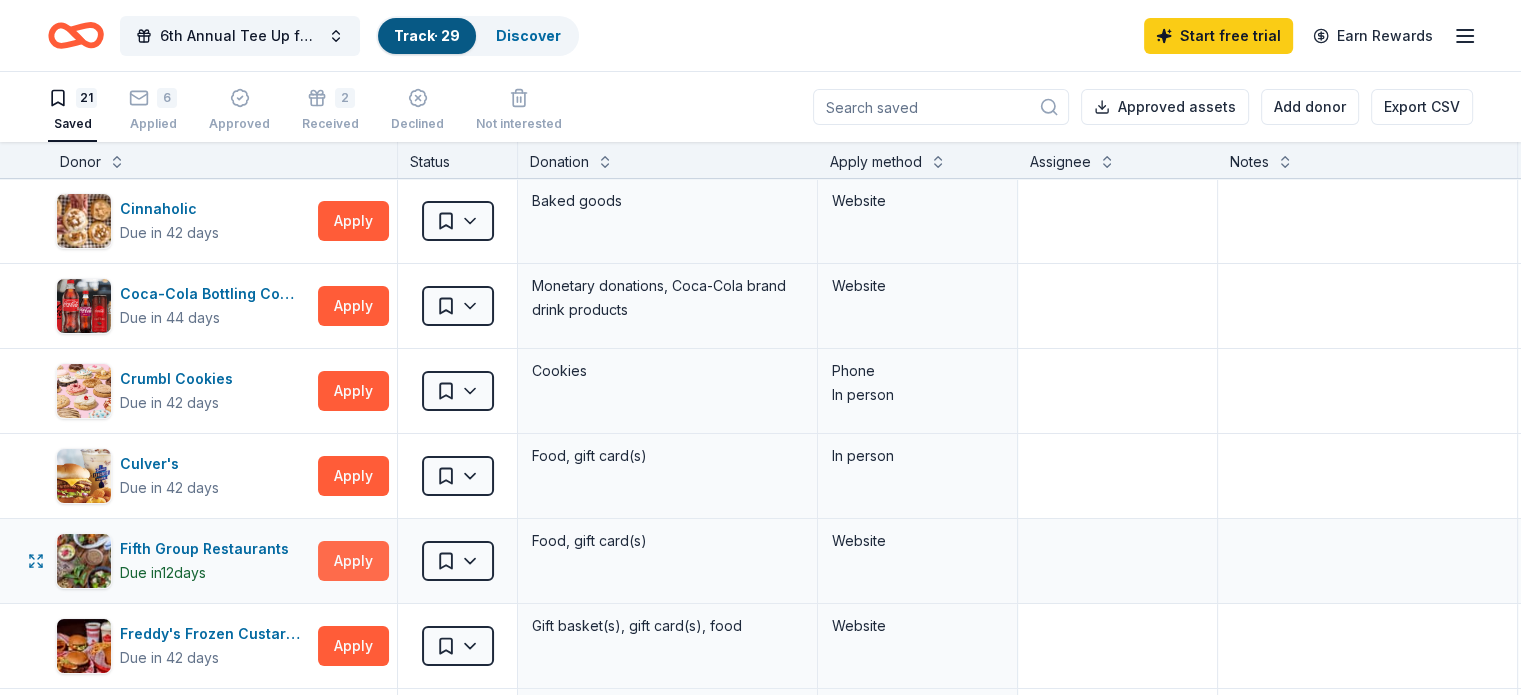 click on "Apply" at bounding box center [353, 561] 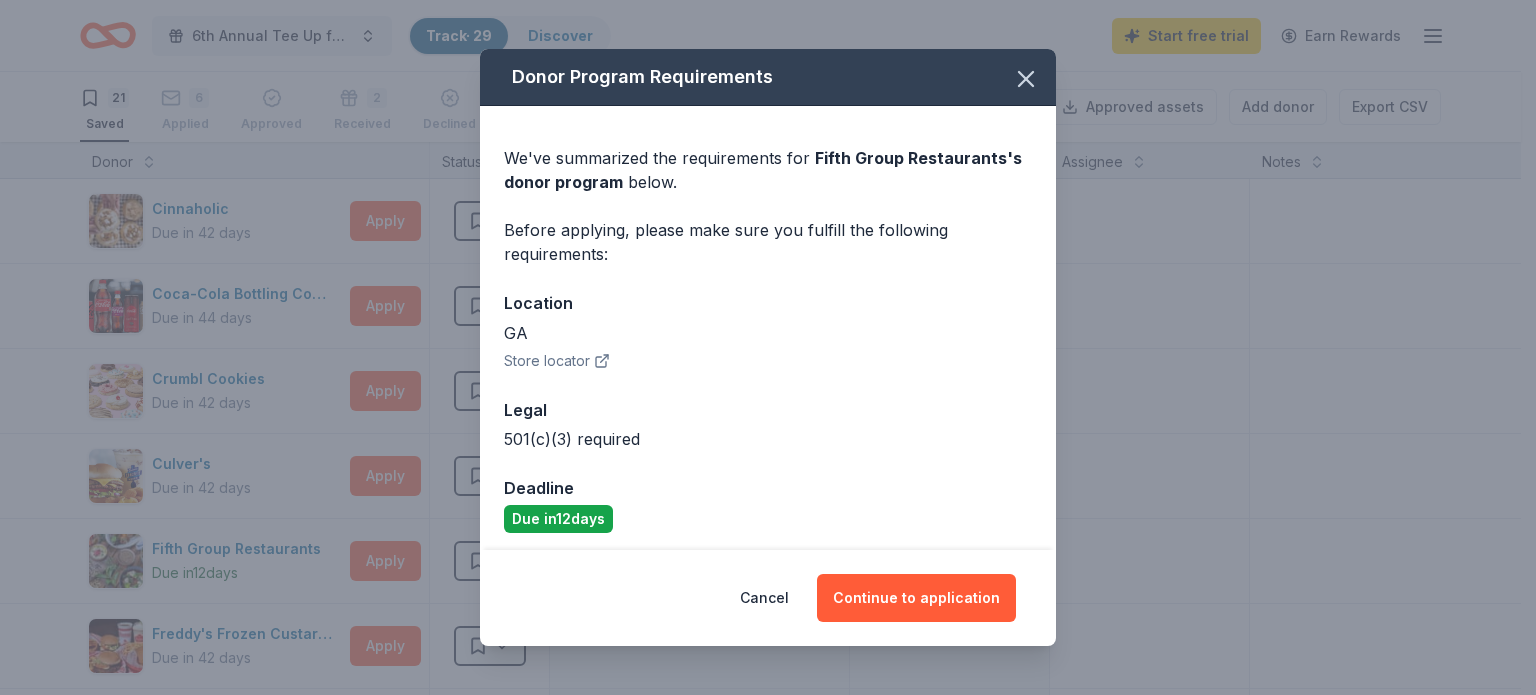 scroll, scrollTop: 6, scrollLeft: 0, axis: vertical 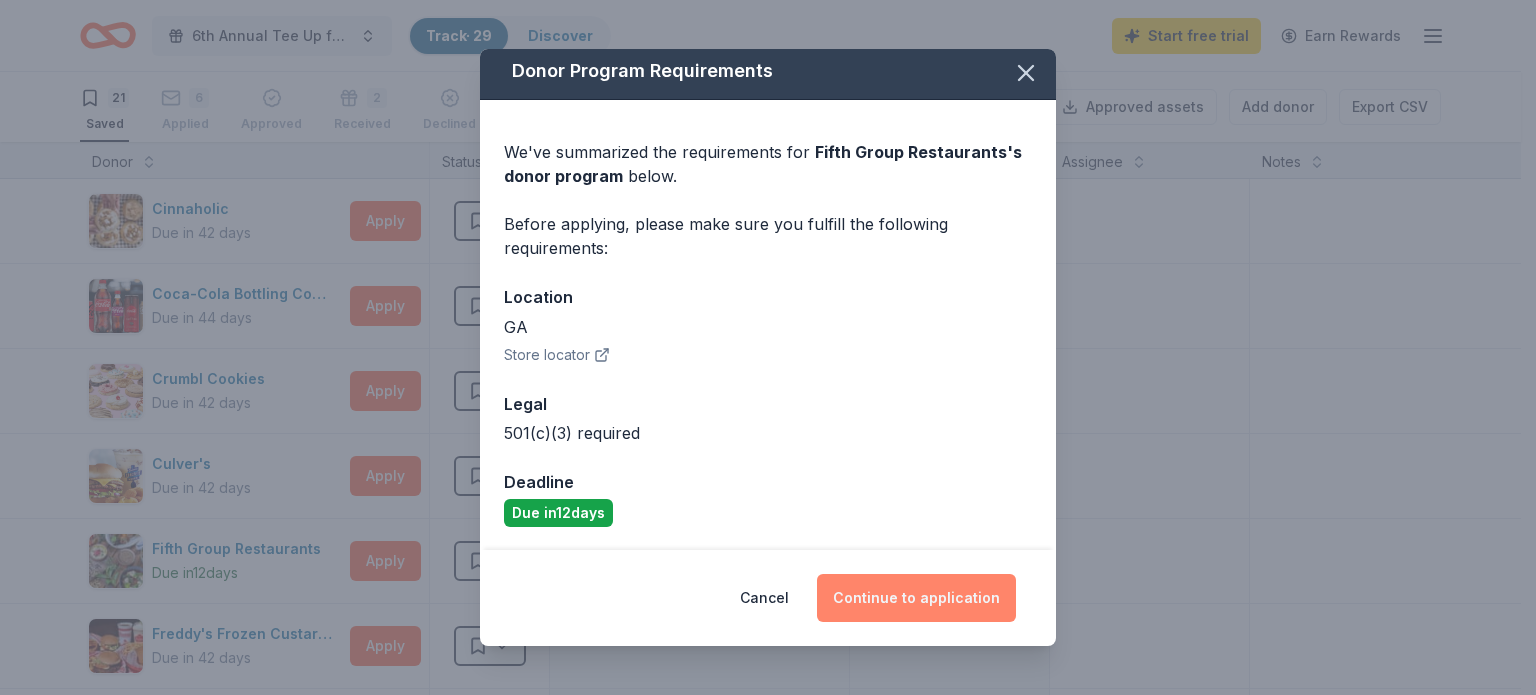 click on "Continue to application" at bounding box center (916, 598) 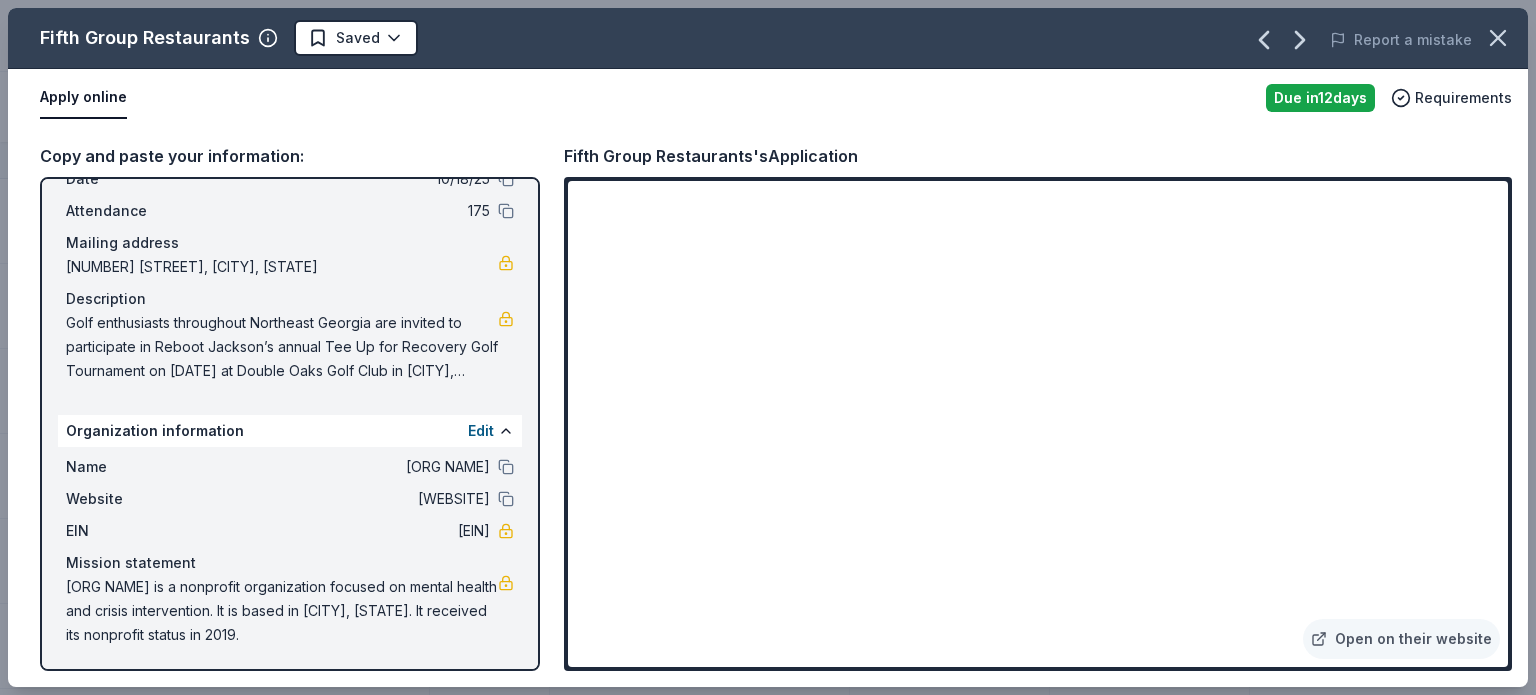 scroll, scrollTop: 0, scrollLeft: 0, axis: both 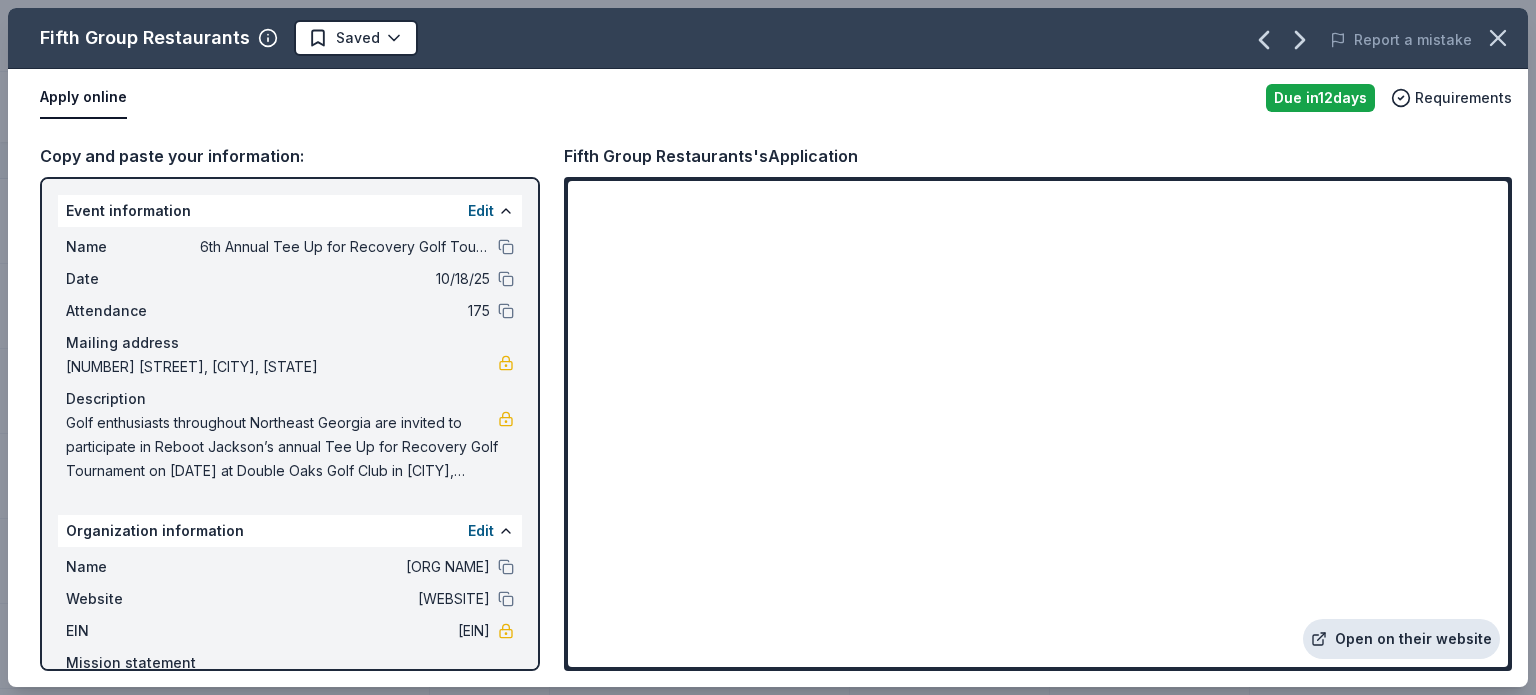 click on "Open on their website" at bounding box center (1401, 639) 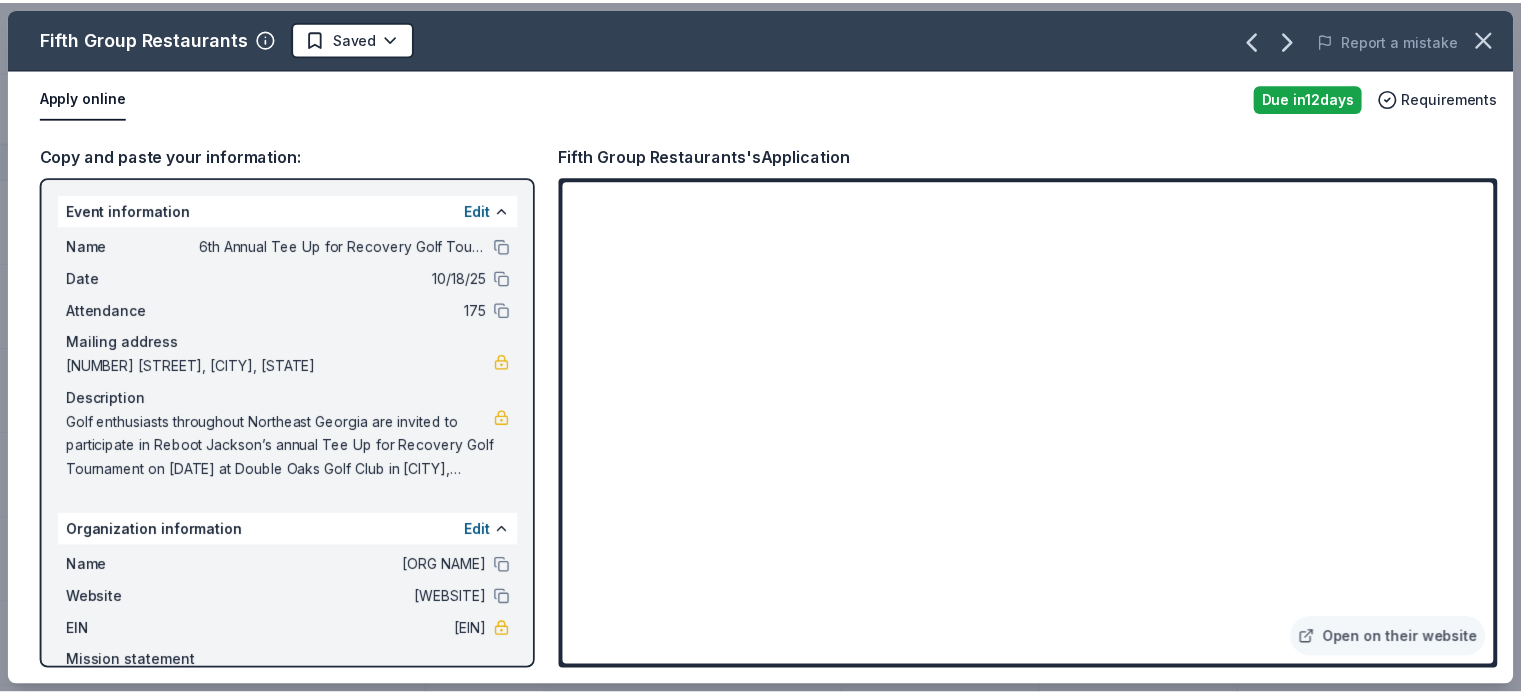 scroll, scrollTop: 100, scrollLeft: 0, axis: vertical 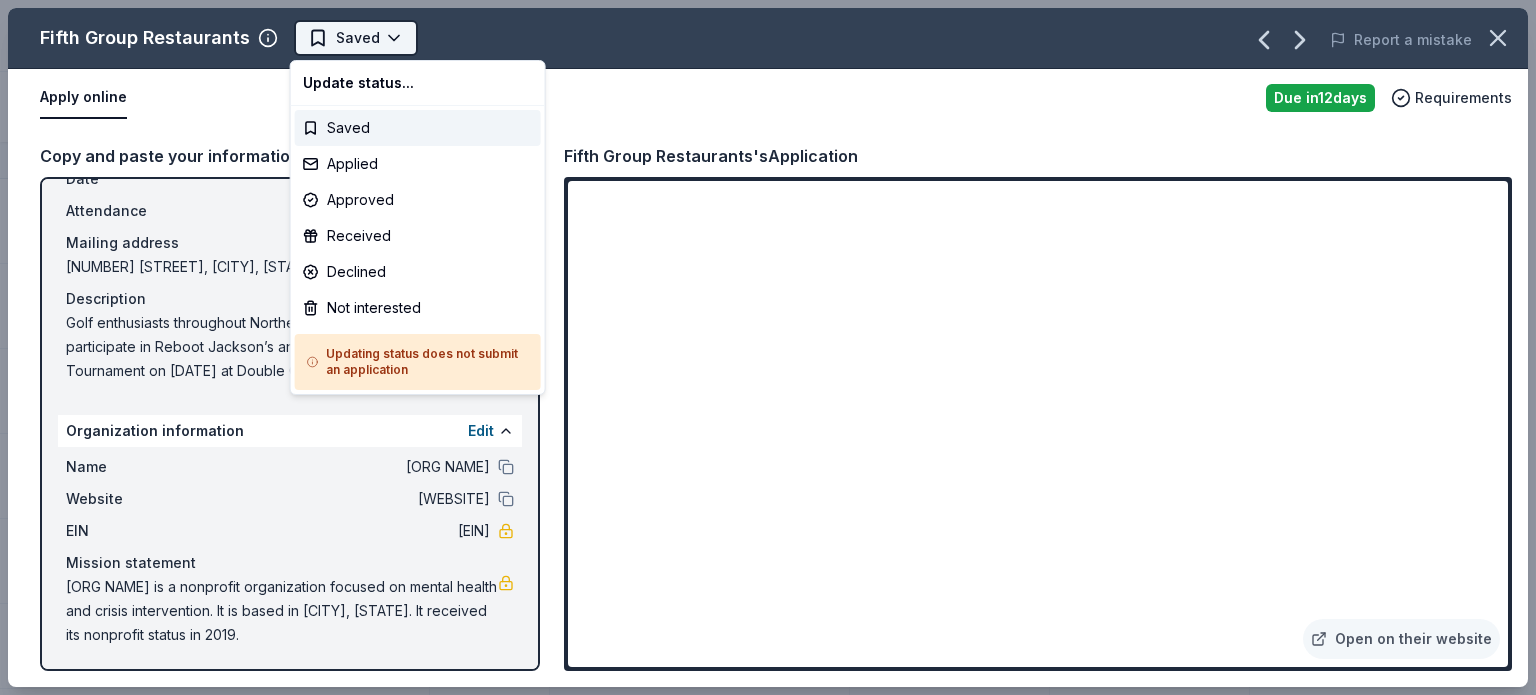 click on "6th Annual Tee Up for Recovery Golf Tournament Track · 29 Discover Start free trial Earn Rewards 21 Saved 6 Applied Approved 2 Received Declined Not interested Approved assets Add donor Export CSV Donor Status Donation Apply method Assignee Notes Cinnaholic Due in 42 days Apply Saved Baked goods Website Coca-Cola Bottling Company UNITED Due in 44 days Apply Saved Monetary donations, Coca-Cola brand drink products Website Crumbl Cookies Due in 42 days Apply Saved Cookies Phone In person Culver's Due in 42 days Apply Saved Food, gift card(s) In person Fifth Group Restaurants Due in 12 days Apply Saved Food, gift card(s) Website Freddy's Frozen Custard & Steakburgers Due in 42 days Apply Saved Gift basket(s), gift card(s), food Website Gourmet Gift Baskets Due in 65 days Apply Saved Gift basket(s) Website IHOP Due in 42 days Apply Saved Food, gift card(s) Phone In person Just Love Coffee Due in 42 days Apply Saved Coffee, food Website Kroger Due in 44 days Apply Saved Website Let's Roam Due in 42 days" at bounding box center [768, 347] 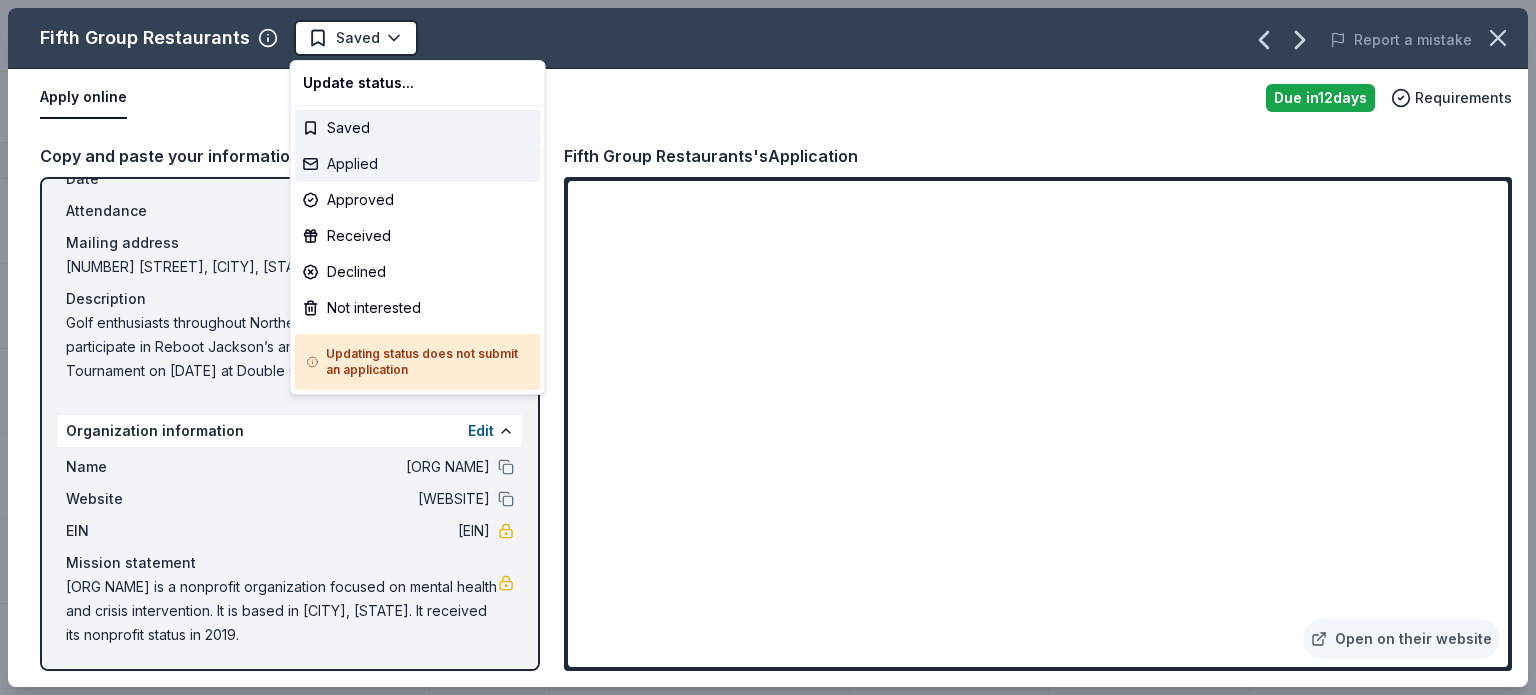 click on "Applied" at bounding box center (418, 164) 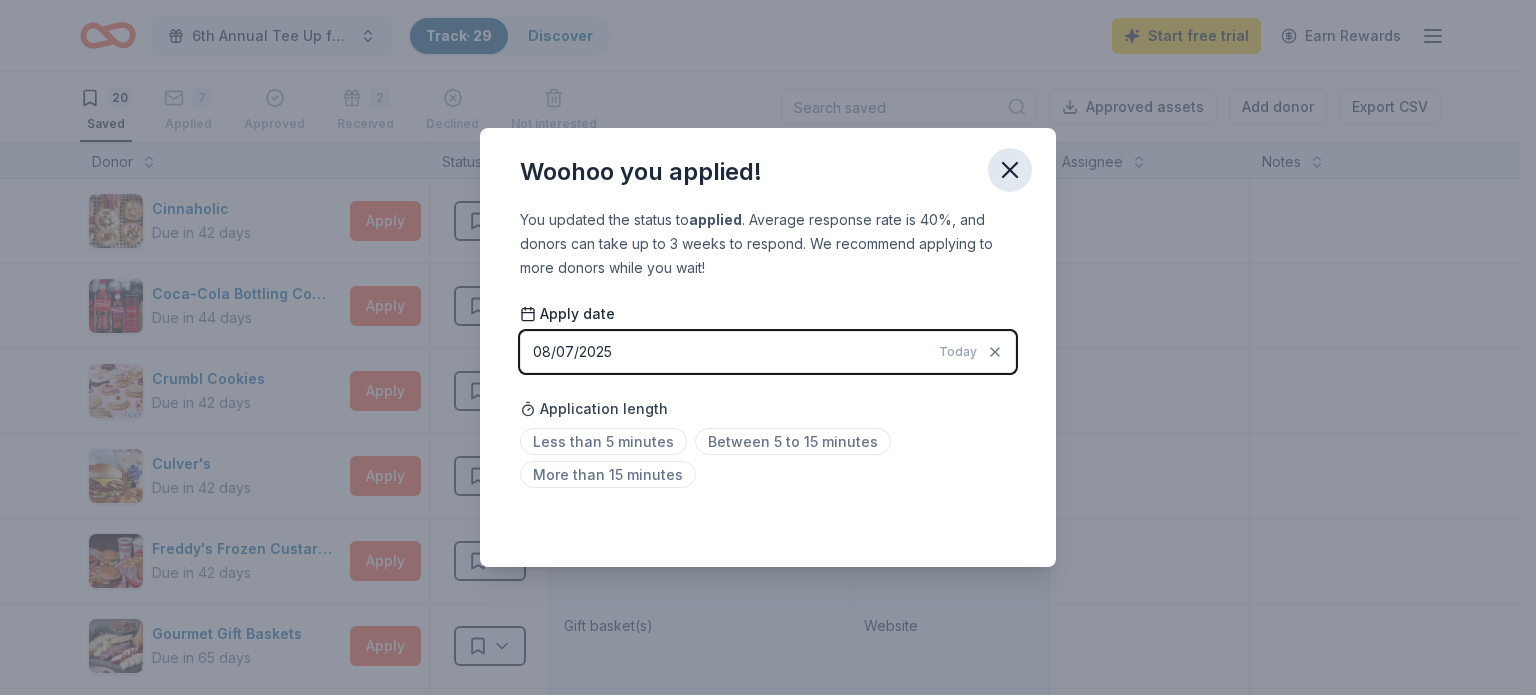 click 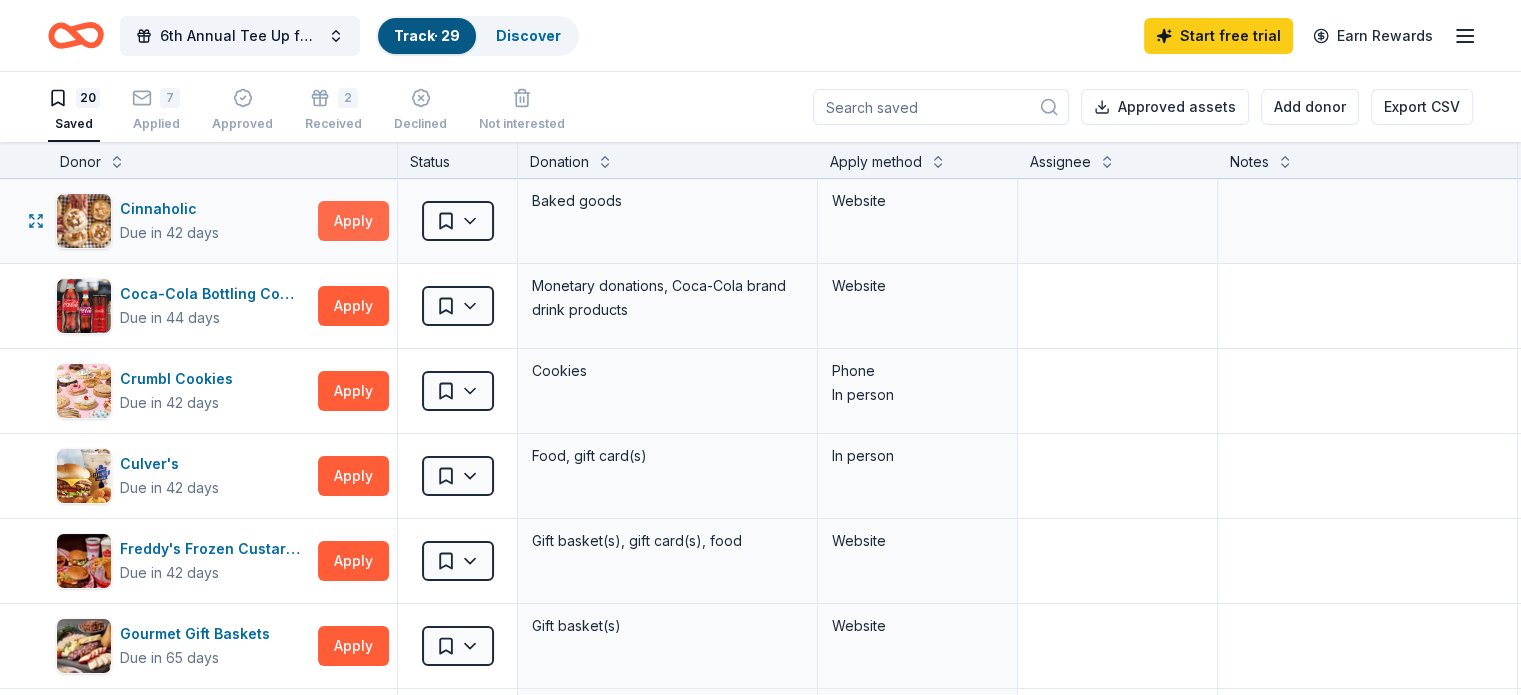 click on "Apply" at bounding box center (353, 221) 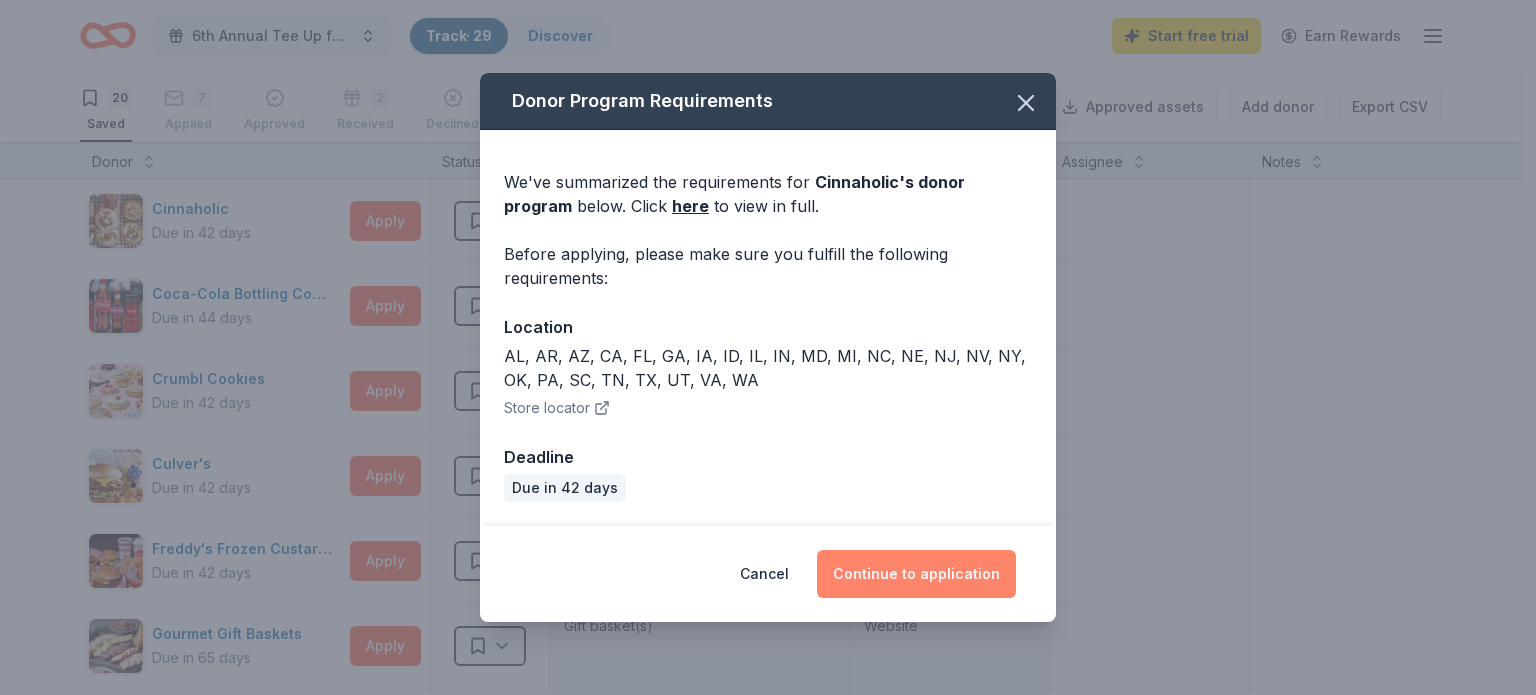 click on "Continue to application" at bounding box center [916, 574] 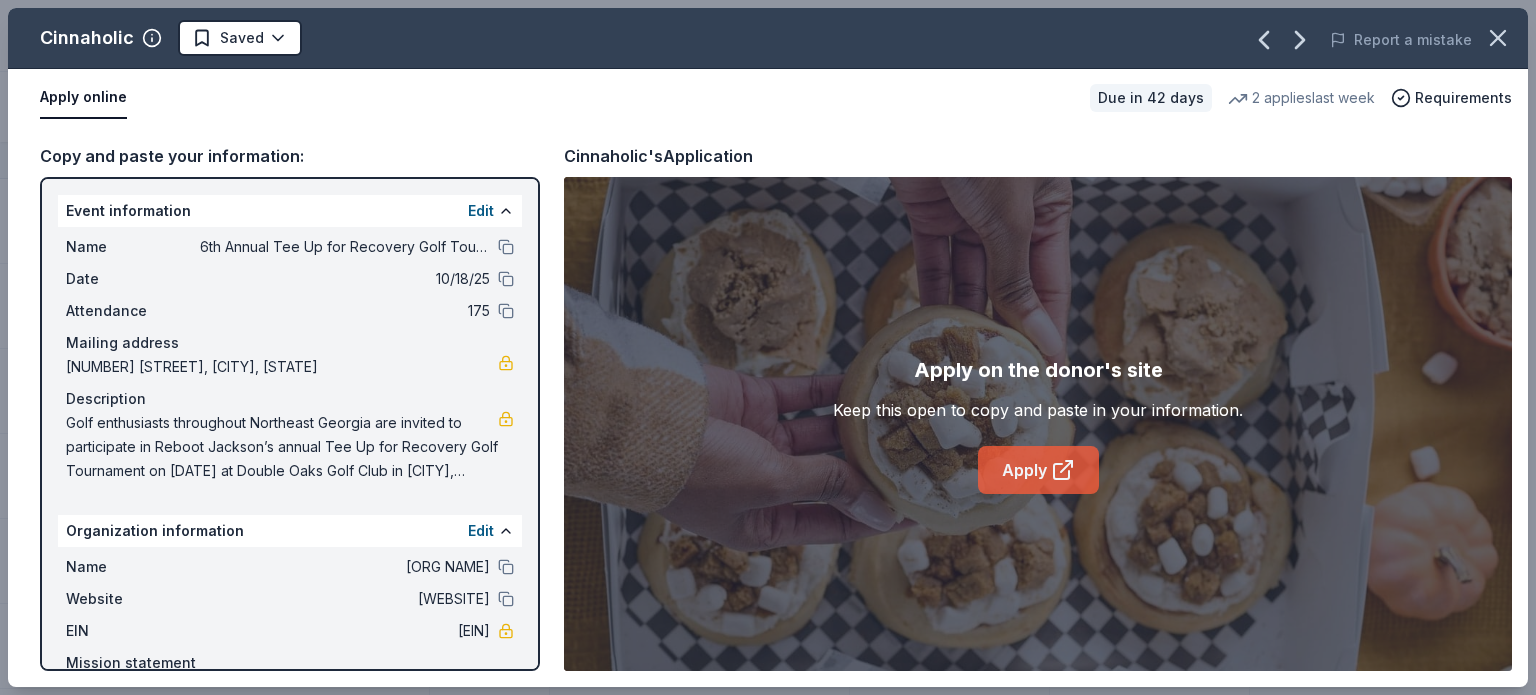 click on "Apply" at bounding box center [1038, 470] 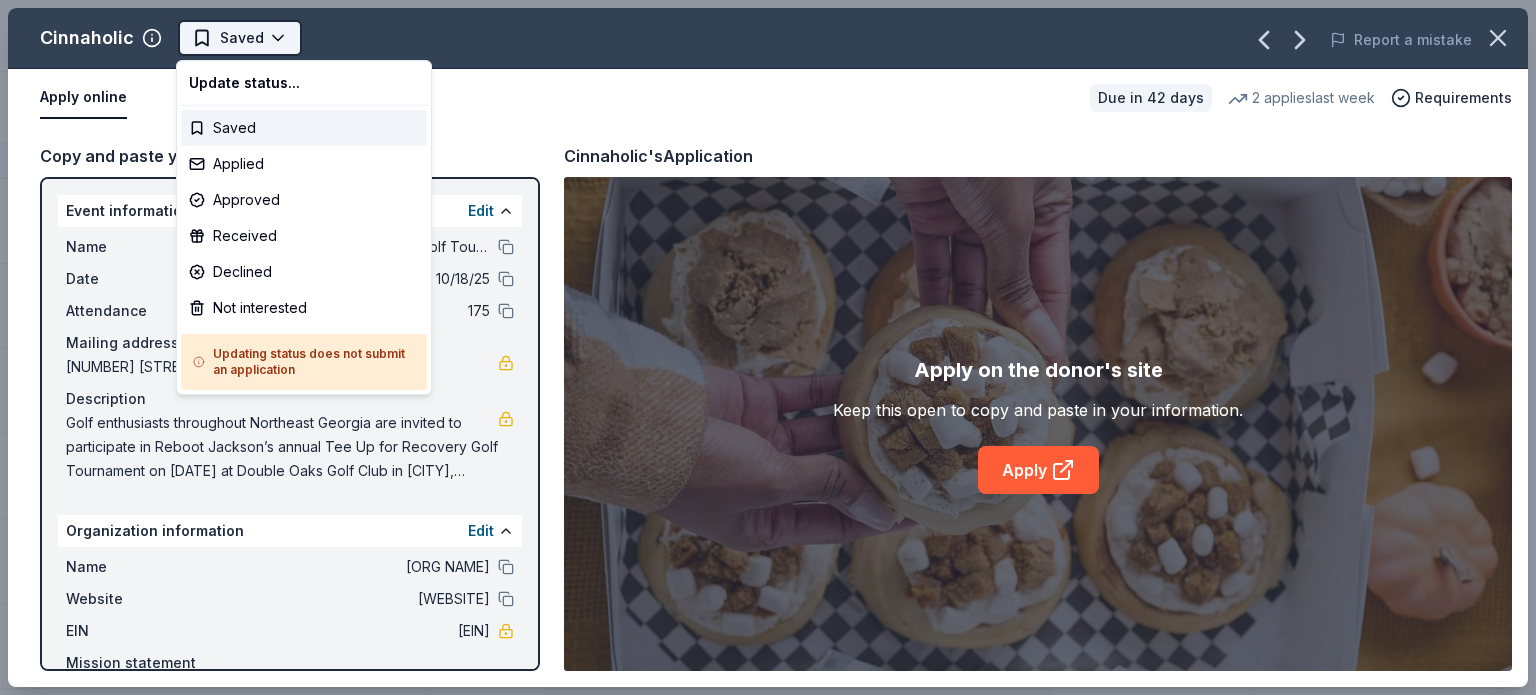click on "6th Annual Tee Up for Recovery Golf Tournament Track · 29 Discover Start free trial Earn Rewards 20 Saved 7 Applied Approved 2 Received Declined Not interested Approved assets Add donor Export CSV Donor Status Donation Apply method Assignee Notes Cinnaholic Due in 42 days Apply Saved Baked goods Website Coca-Cola Bottling Company UNITED Due in 44 days Apply Saved Monetary donations, Coca-Cola brand drink products Website Crumbl Cookies Due in 42 days Apply Saved Cookies Phone In person Culver's Due in 42 days Apply Saved Food, gift card(s) In person Freddy's Frozen Custard & Steakburgers Due in 42 days Apply Saved Gift basket(s), gift card(s), food Website Gourmet Gift Baskets Due in 65 days Apply Saved Gift basket(s) Website IHOP Due in 42 days Apply Saved Food, gift card(s) Phone In person Just Love Coffee Due in 42 days Apply Saved Coffee, food Website Kroger Due in 44 days Apply Saved Website Let's Roam Due in 42 days" at bounding box center (768, 347) 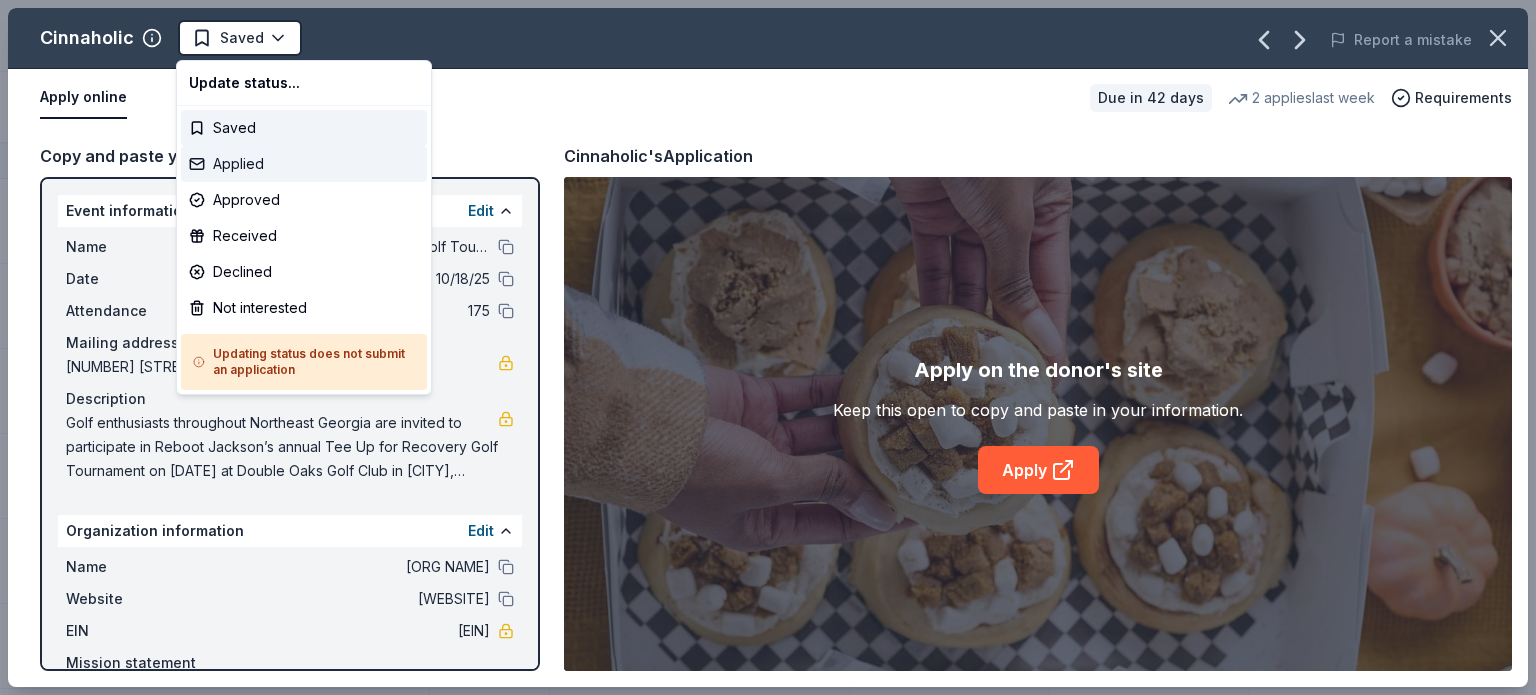 click on "Applied" at bounding box center [304, 164] 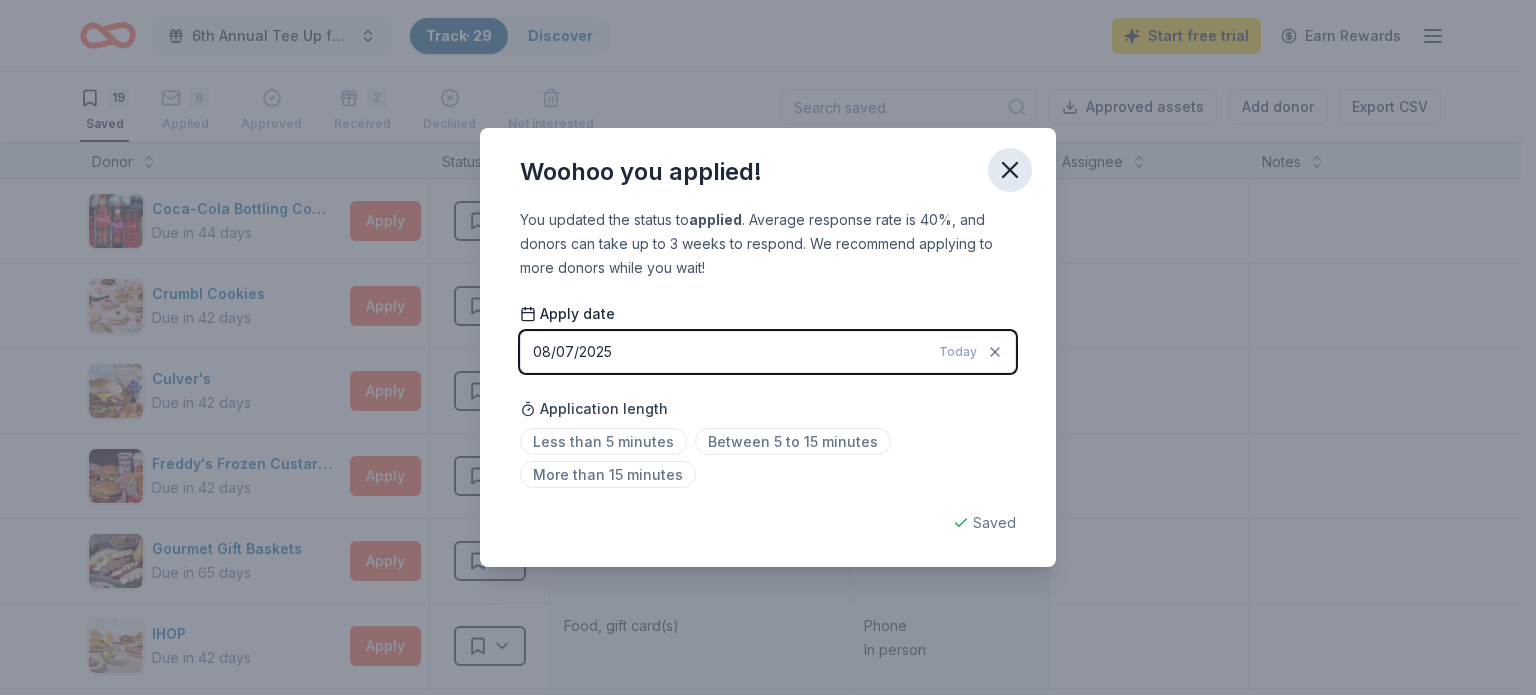 click 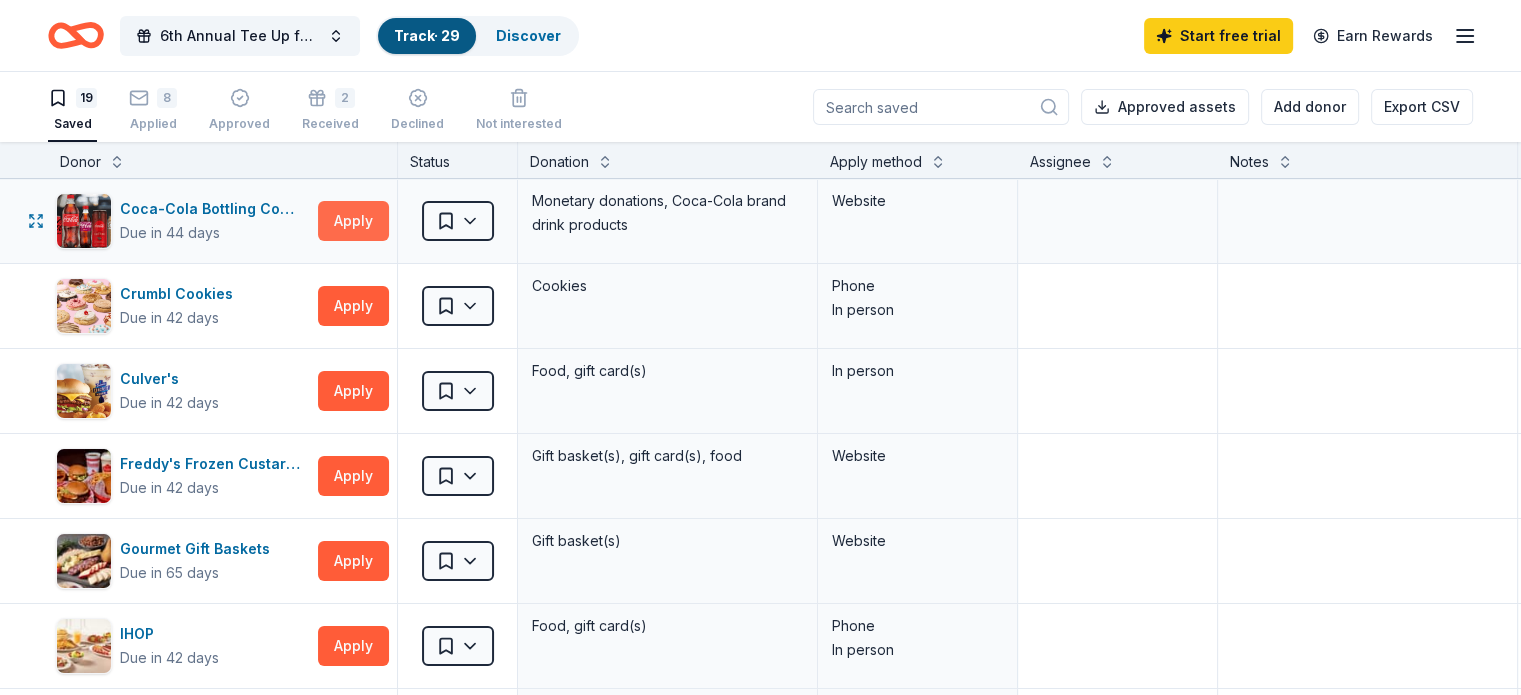 click on "Apply" at bounding box center [353, 221] 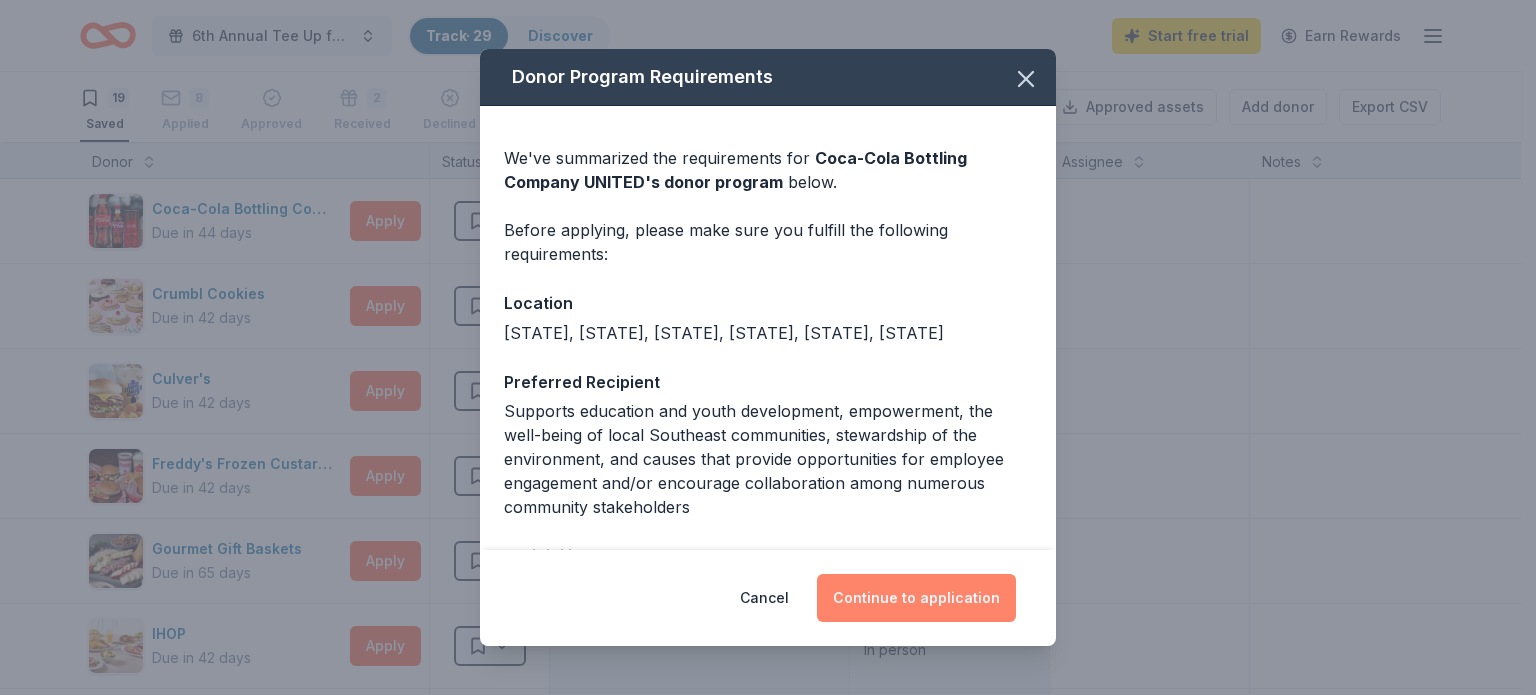 click on "Continue to application" at bounding box center (916, 598) 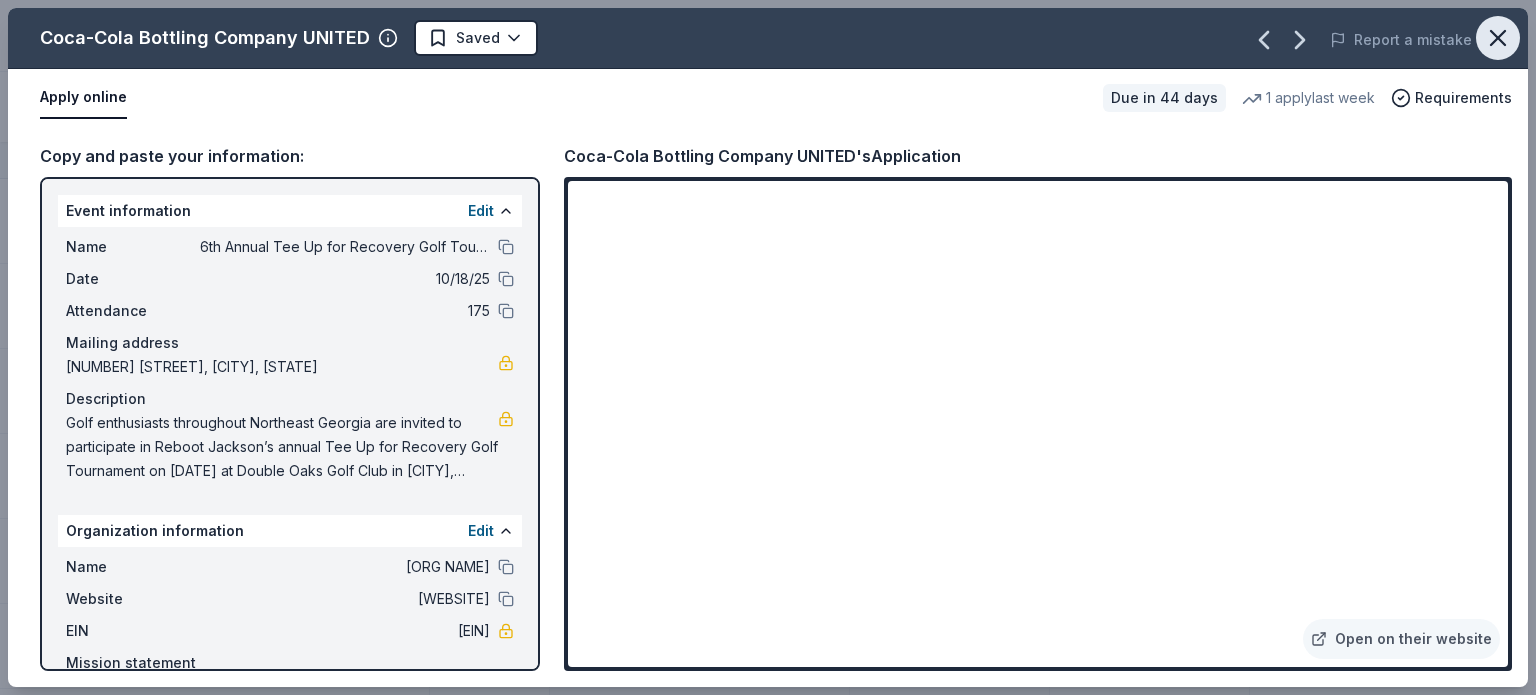 click 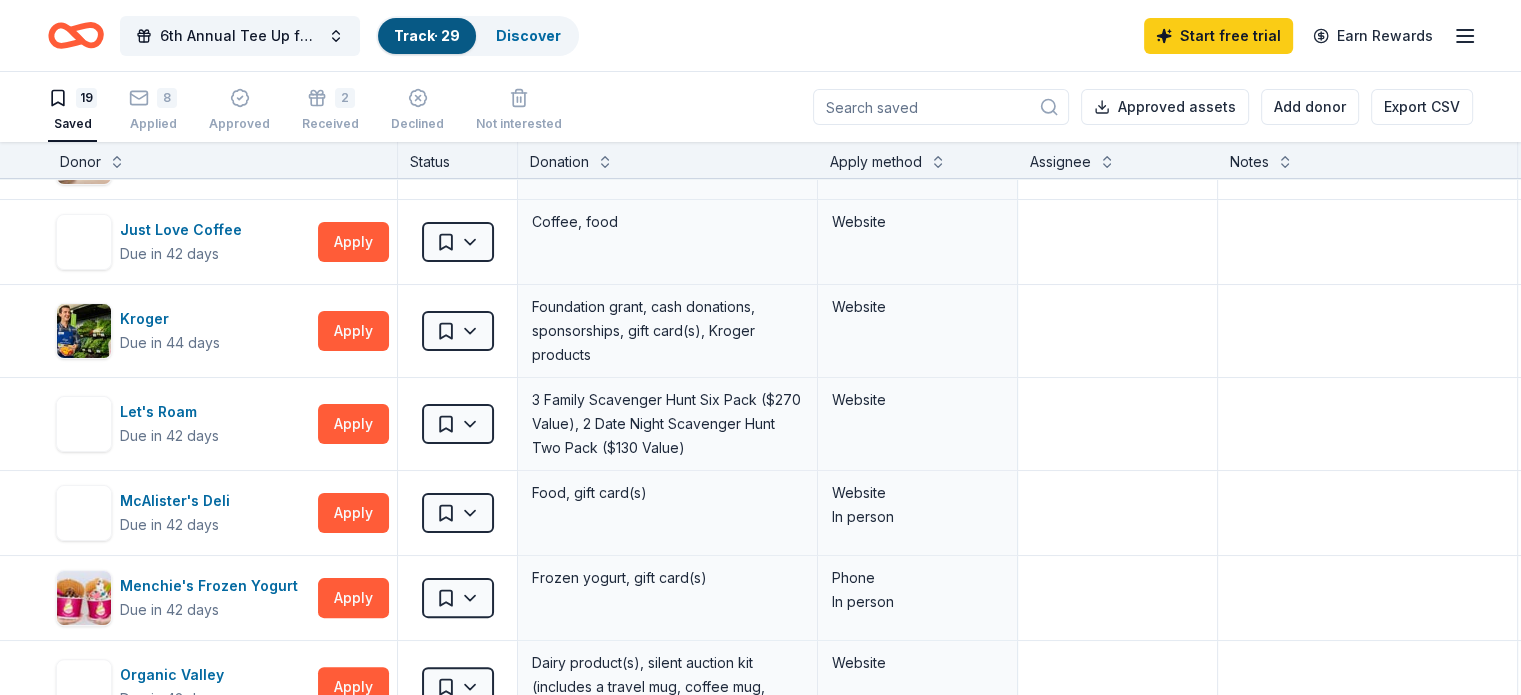 scroll, scrollTop: 512, scrollLeft: 0, axis: vertical 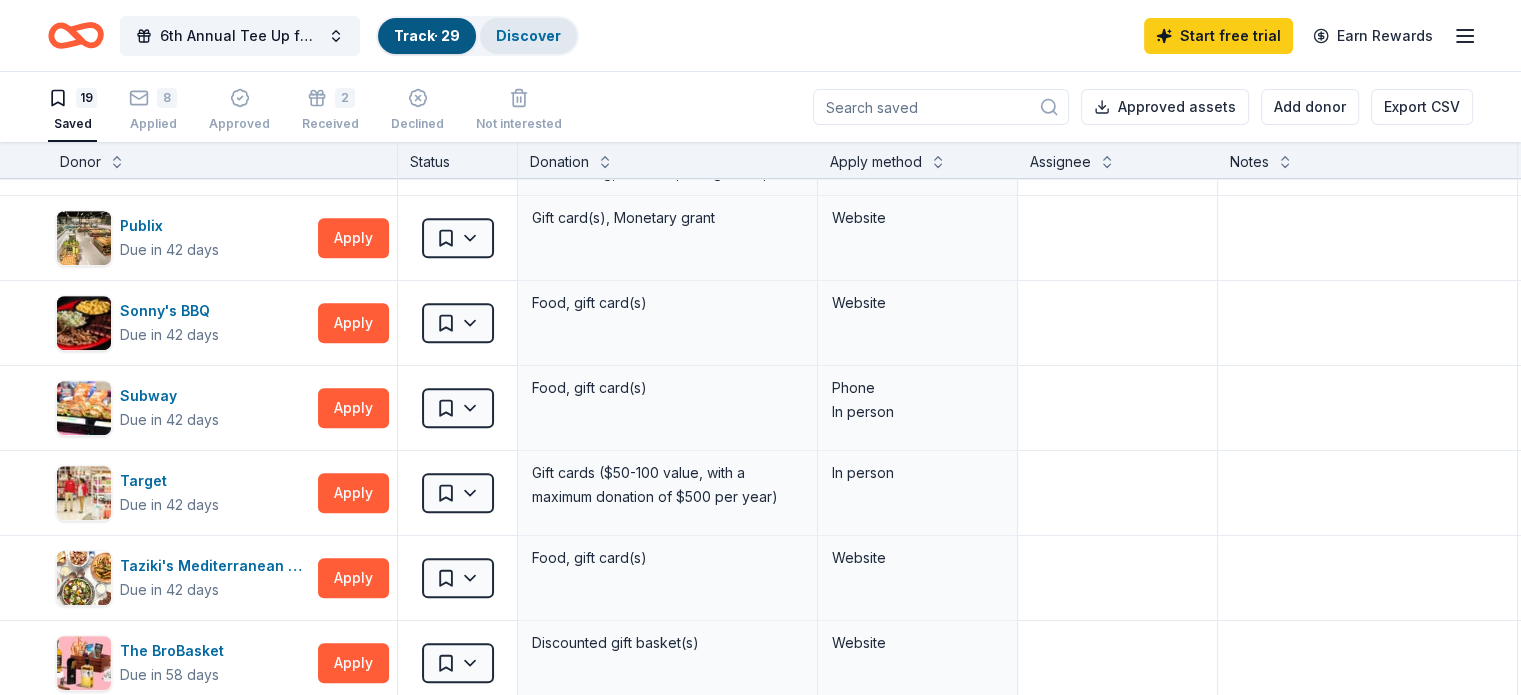 click on "Discover" at bounding box center (528, 36) 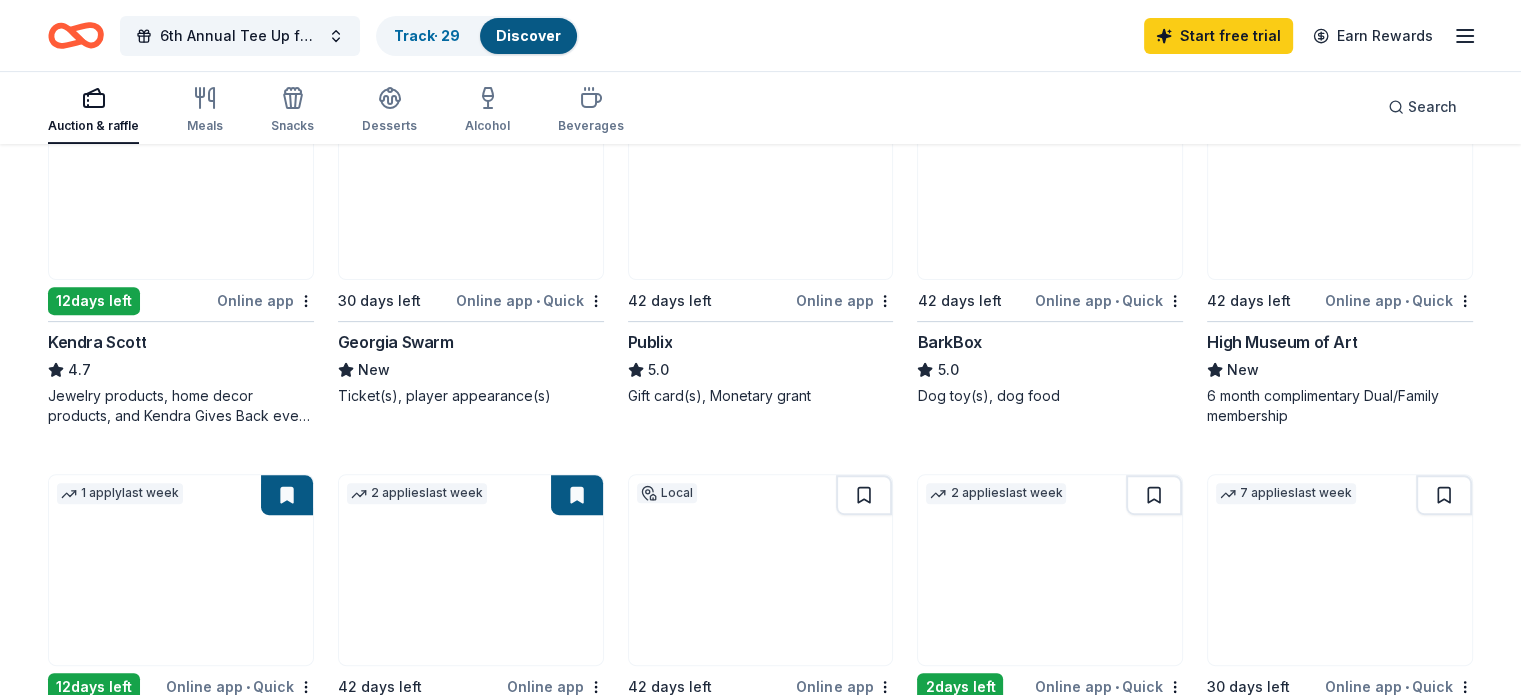 scroll, scrollTop: 811, scrollLeft: 0, axis: vertical 